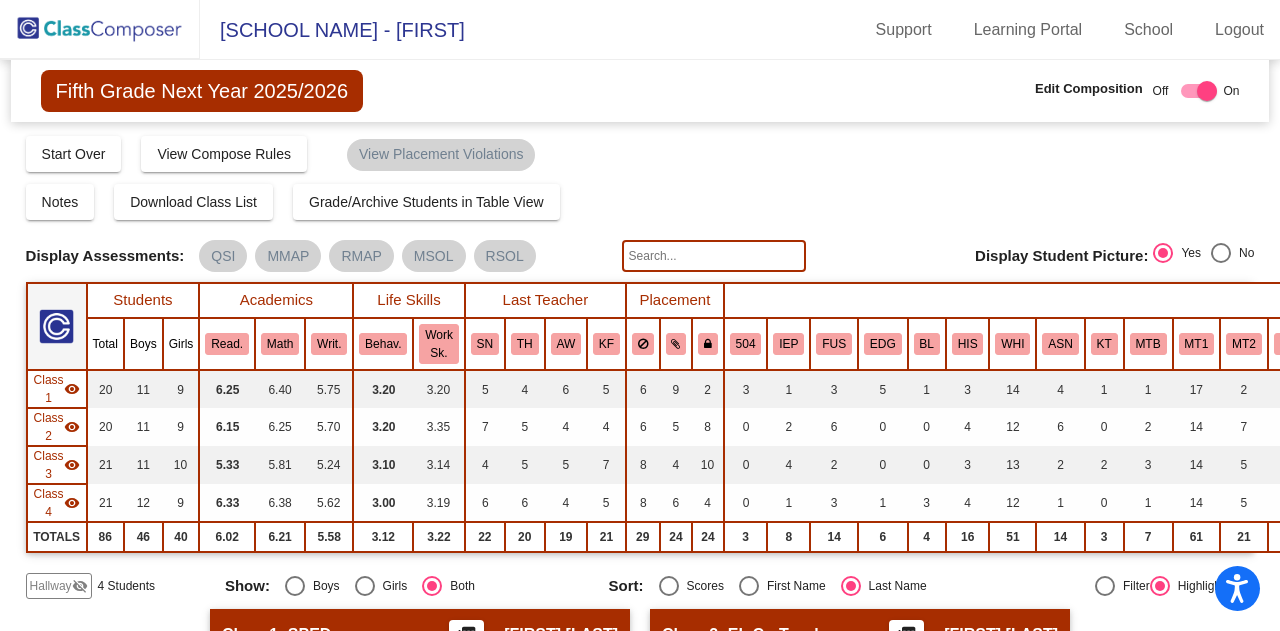 scroll, scrollTop: 0, scrollLeft: 0, axis: both 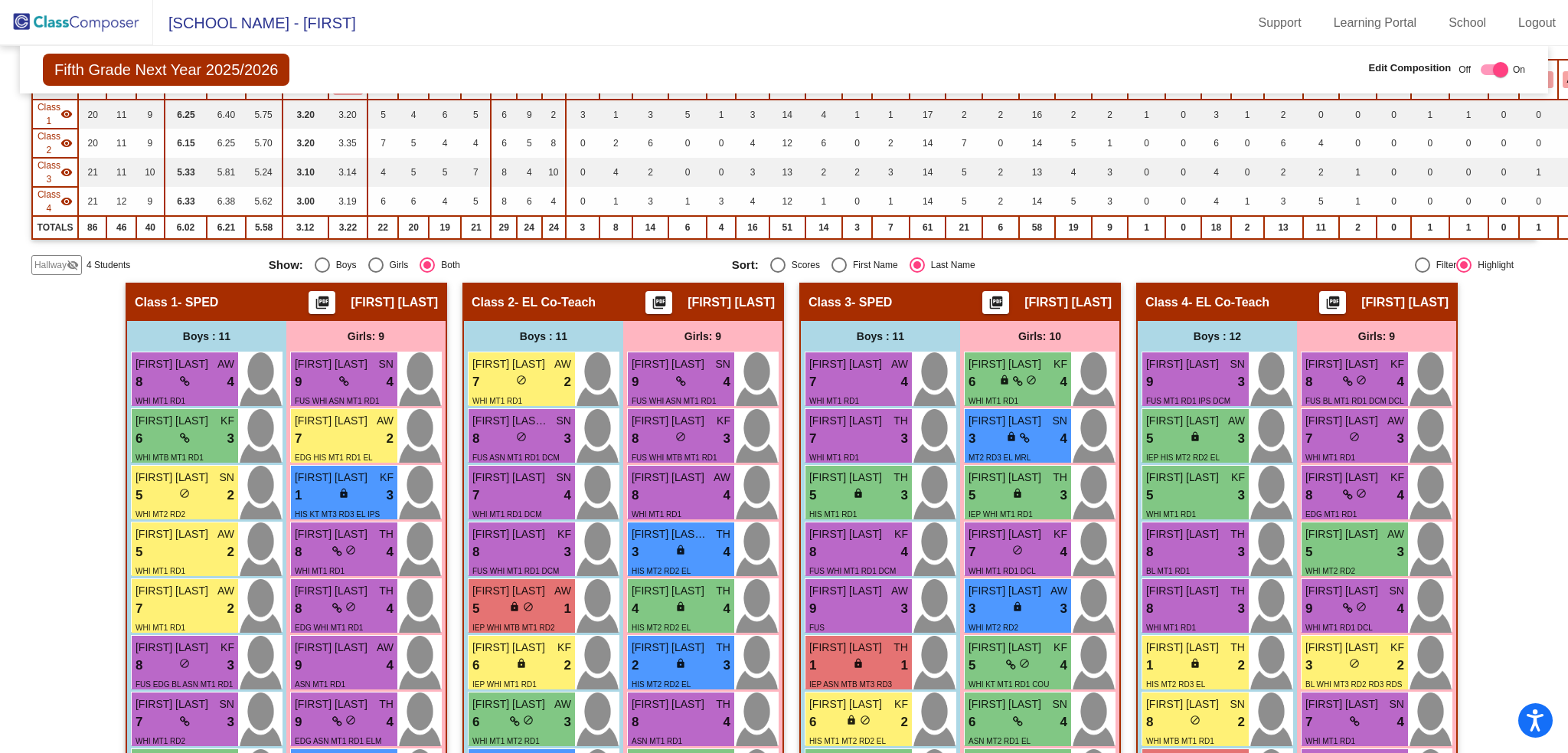 click on "Hallway   - Hallway Class  picture_as_pdf  Add Student  First Name Last Name Student Id  (Recommended)   Boy   Girl   Non Binary Add Close  Boys : 1  [FIRST] [LAST] lock do_not_disturb_alt BOY MT2 RD2 EL Girls: 3 [FIRST] [LAST] lock do_not_disturb_alt HIS GRL MT1 RD2 [FIRST] [LAST] lock do_not_disturb_alt HIS GRL MT2 RD2 [FIRST] [LAST] lock do_not_disturb_alt ASN GRL MT1 RD1 Class 1   - SPED  picture_as_pdf [FIRST] [LAST]  Add Student  First Name Last Name Student Id  (Recommended)   Boy   Girl   Non Binary Add Close  Boys : 11  [FIRST] [LAST] AW 8 lock do_not_disturb_alt 4 WHI MT1 RD1 [FIRST] [LAST] KF 6 lock do_not_disturb_alt 3 WHI MTB MT1 RD1 [FIRST] [LAST] SN 5 lock do_not_disturb_alt 2 WHI MT2 RD2 [FIRST] [LAST] AW 5 lock do_not_disturb_alt 2 WHI MT1 RD1 [FIRST] [LAST] AW 7 lock do_not_disturb_alt 2 WHI MT1 RD1 [FIRST] [LAST] KF 8 lock do_not_disturb_alt 3 FUS EDG BL ASN MT1 RD1 [FIRST] [LAST] SN 7 lock do_not_disturb_alt 3 WHI MT1 RD2 [FIRST] [LAST] SN 6 lock do_not_disturb_alt 4 WHI MT1 RD1 DCM" 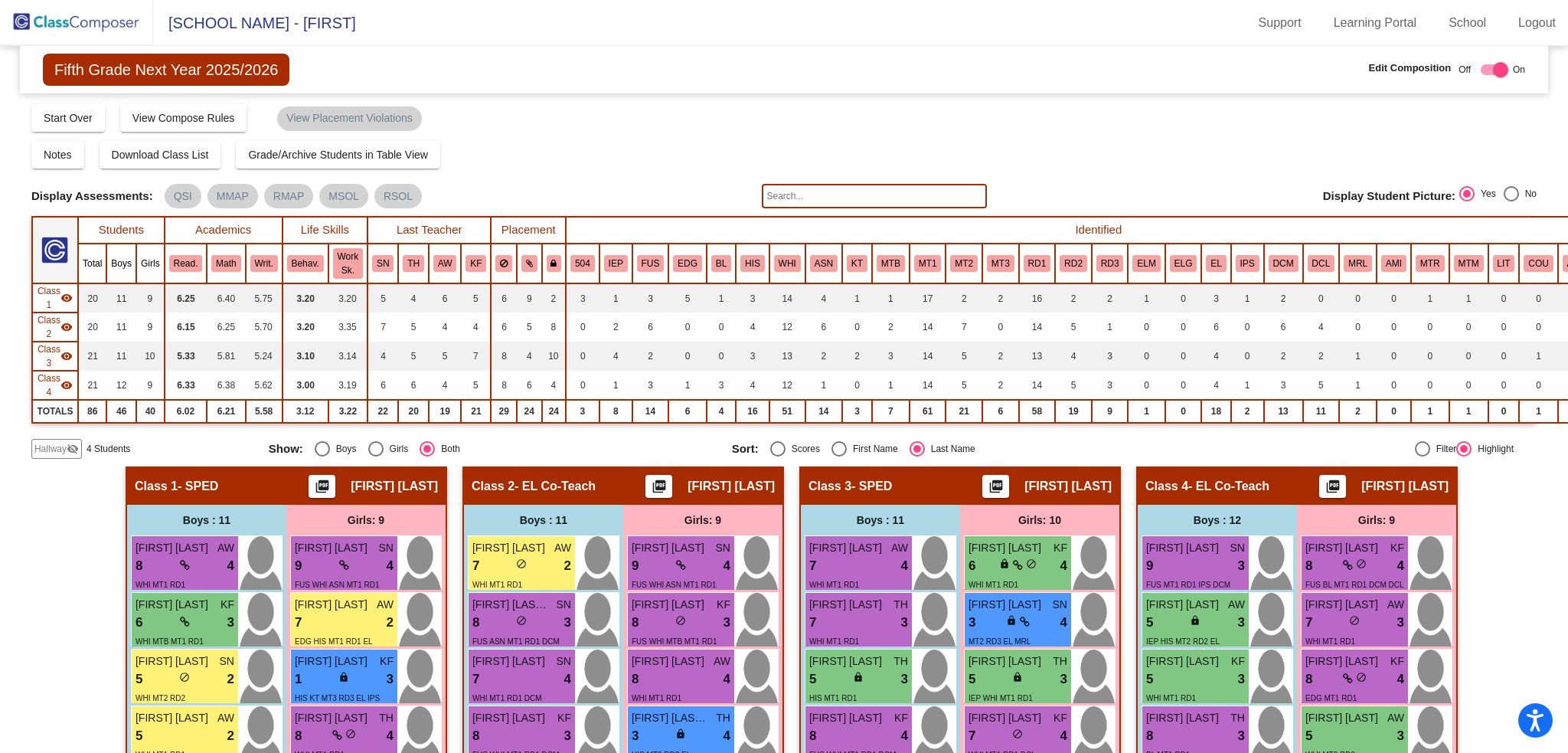 click on "Fifth Grade Next Year 2025/2026" 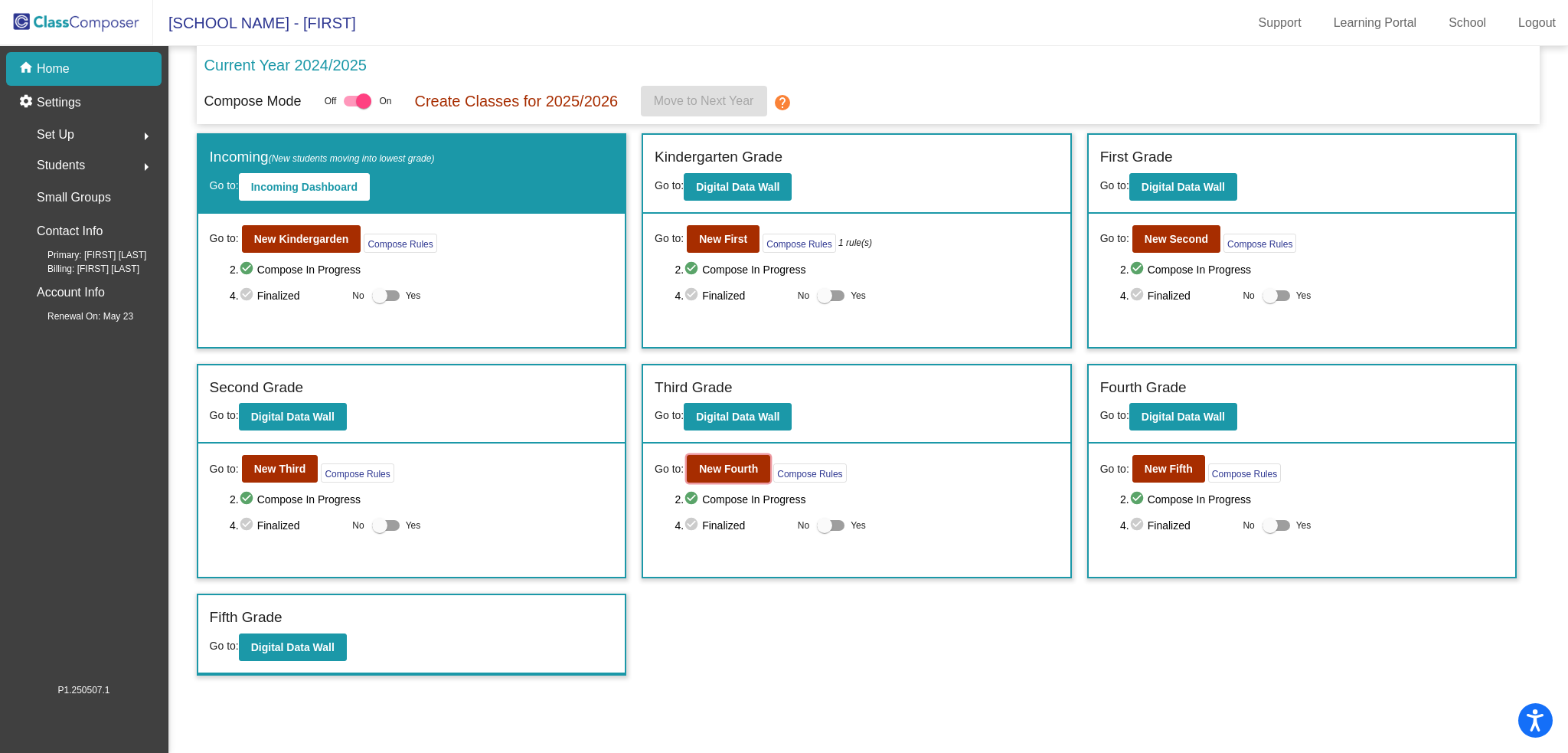 click on "New Fourth" 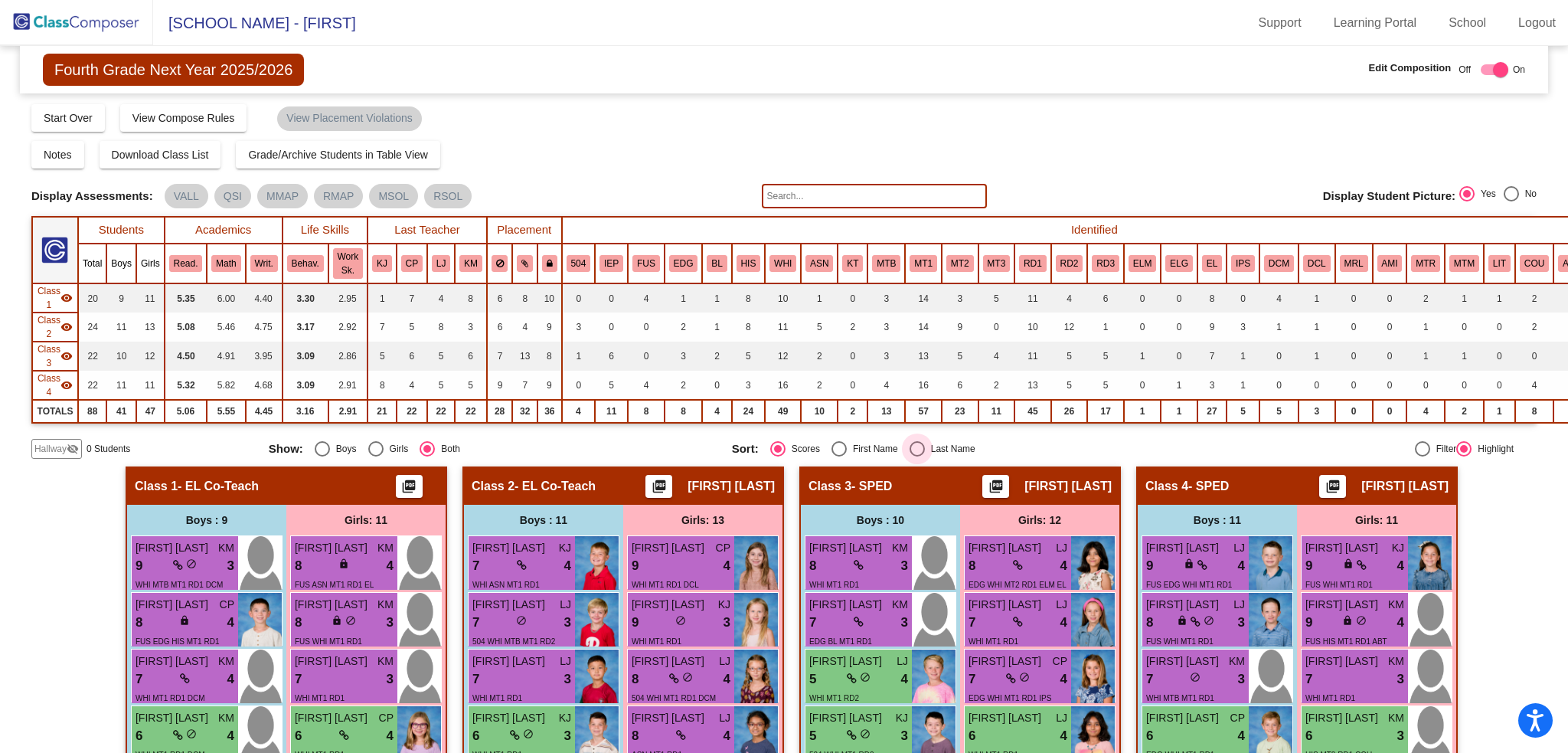 drag, startPoint x: 927, startPoint y: 444, endPoint x: 931, endPoint y: 481, distance: 37.21559 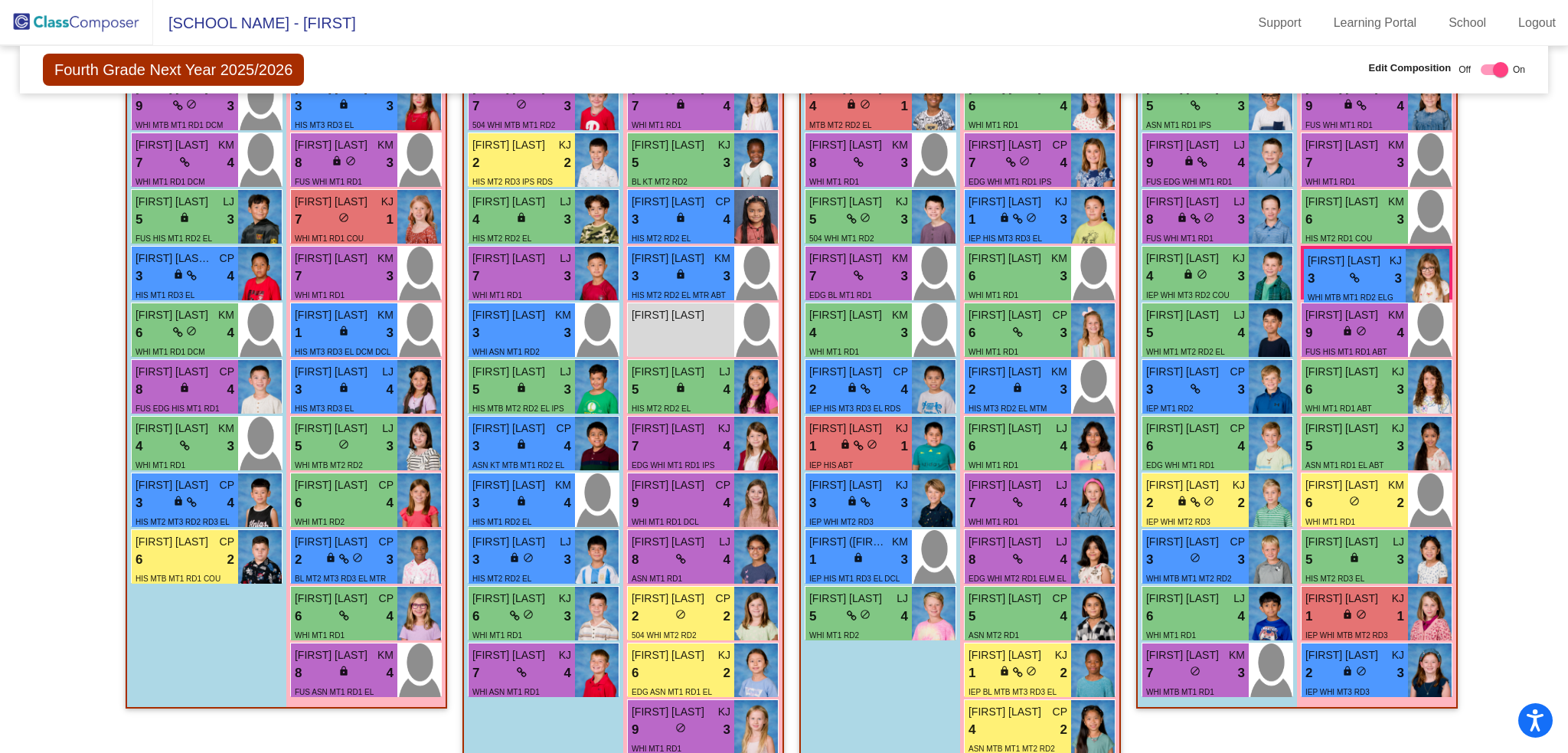 scroll, scrollTop: 536, scrollLeft: 0, axis: vertical 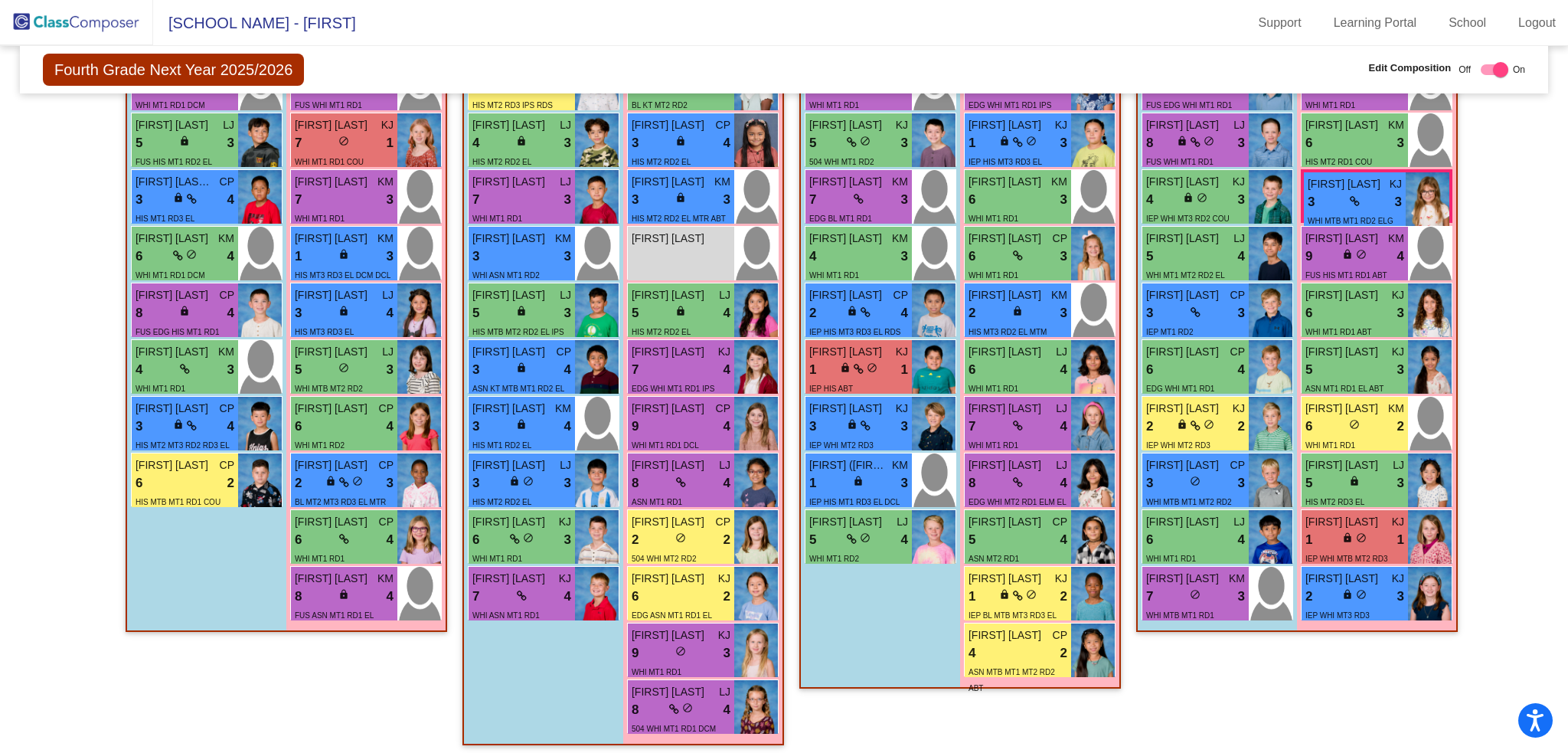 drag, startPoint x: 281, startPoint y: 316, endPoint x: 309, endPoint y: 321, distance: 28.442925 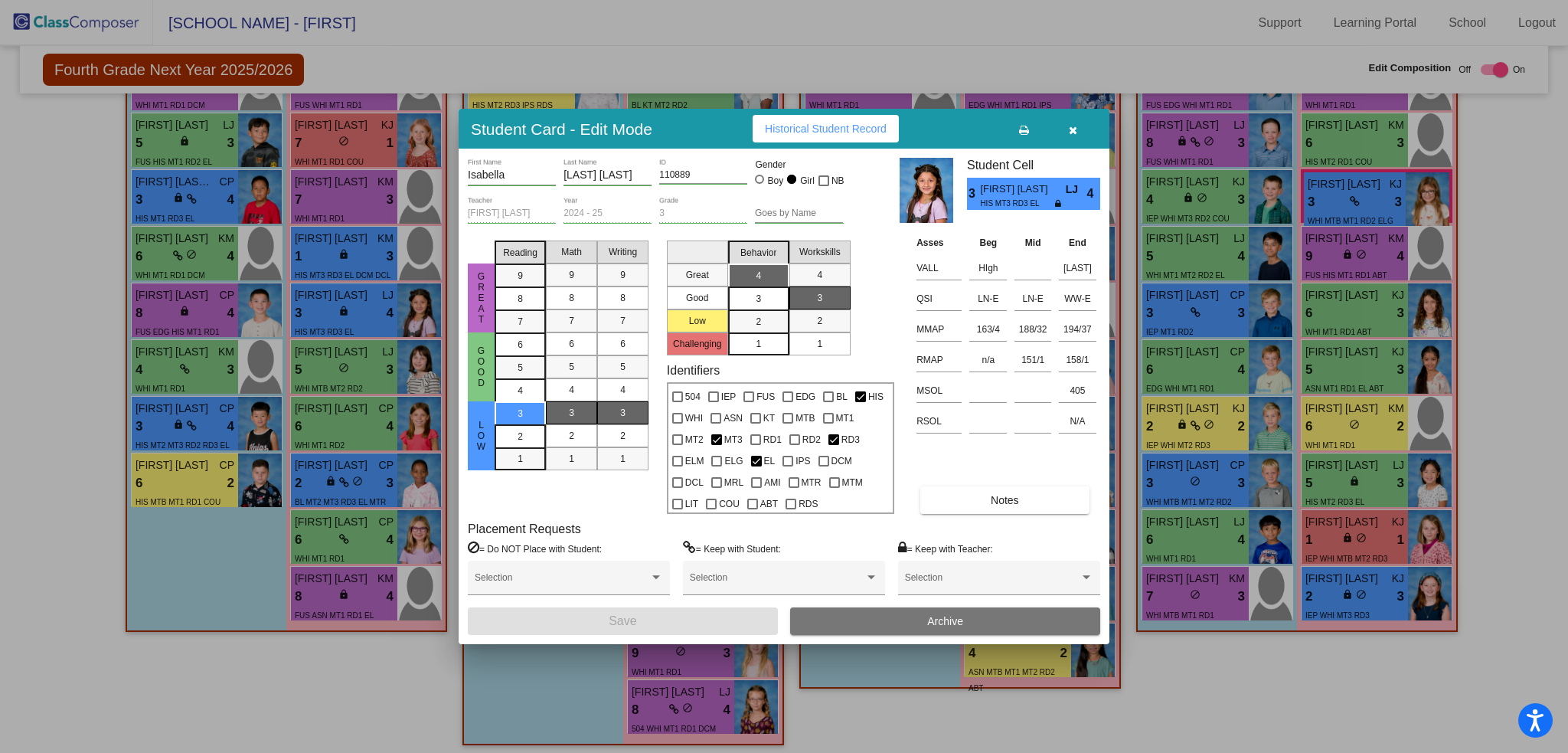 click on "110889" at bounding box center [703, 175] 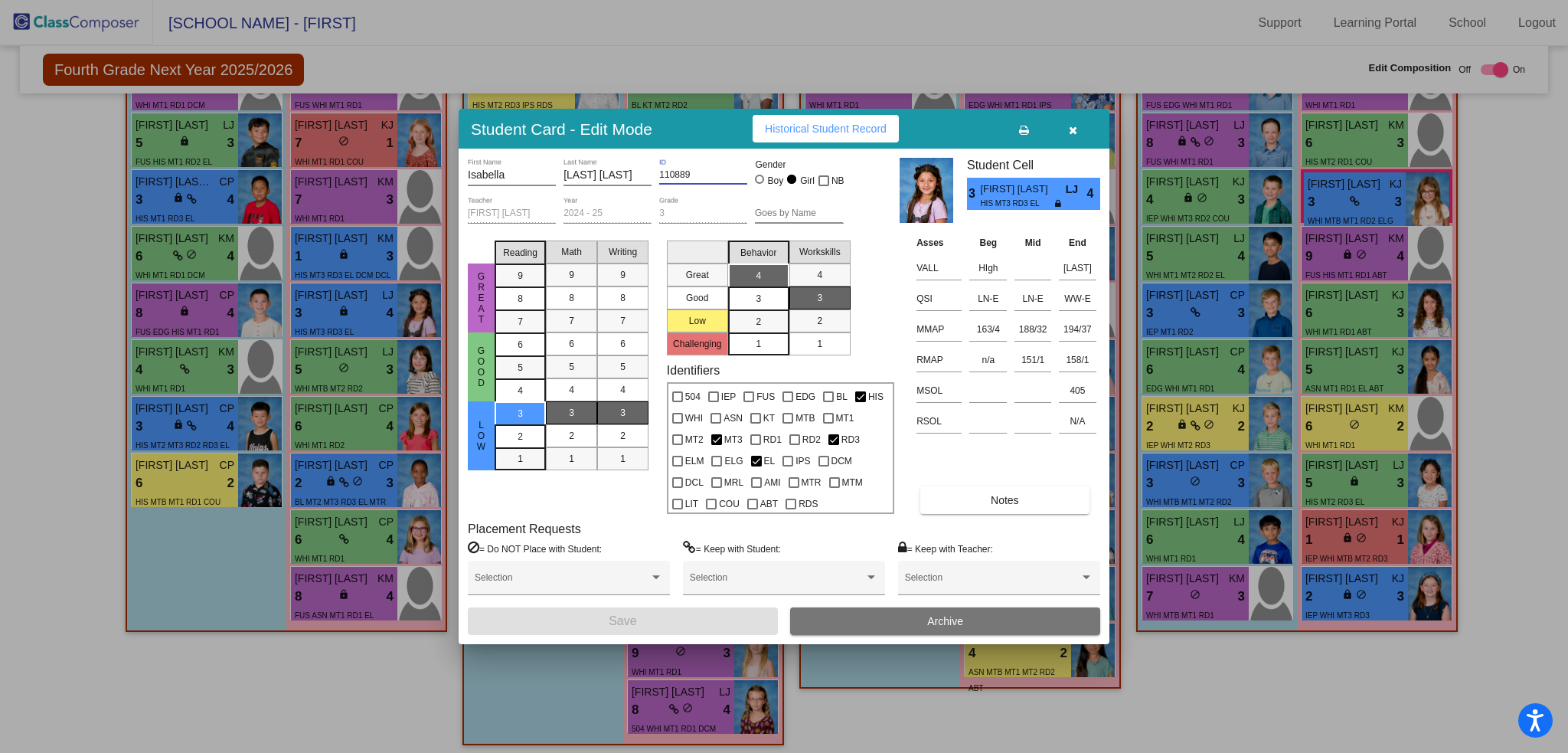click on "110889" at bounding box center (703, 175) 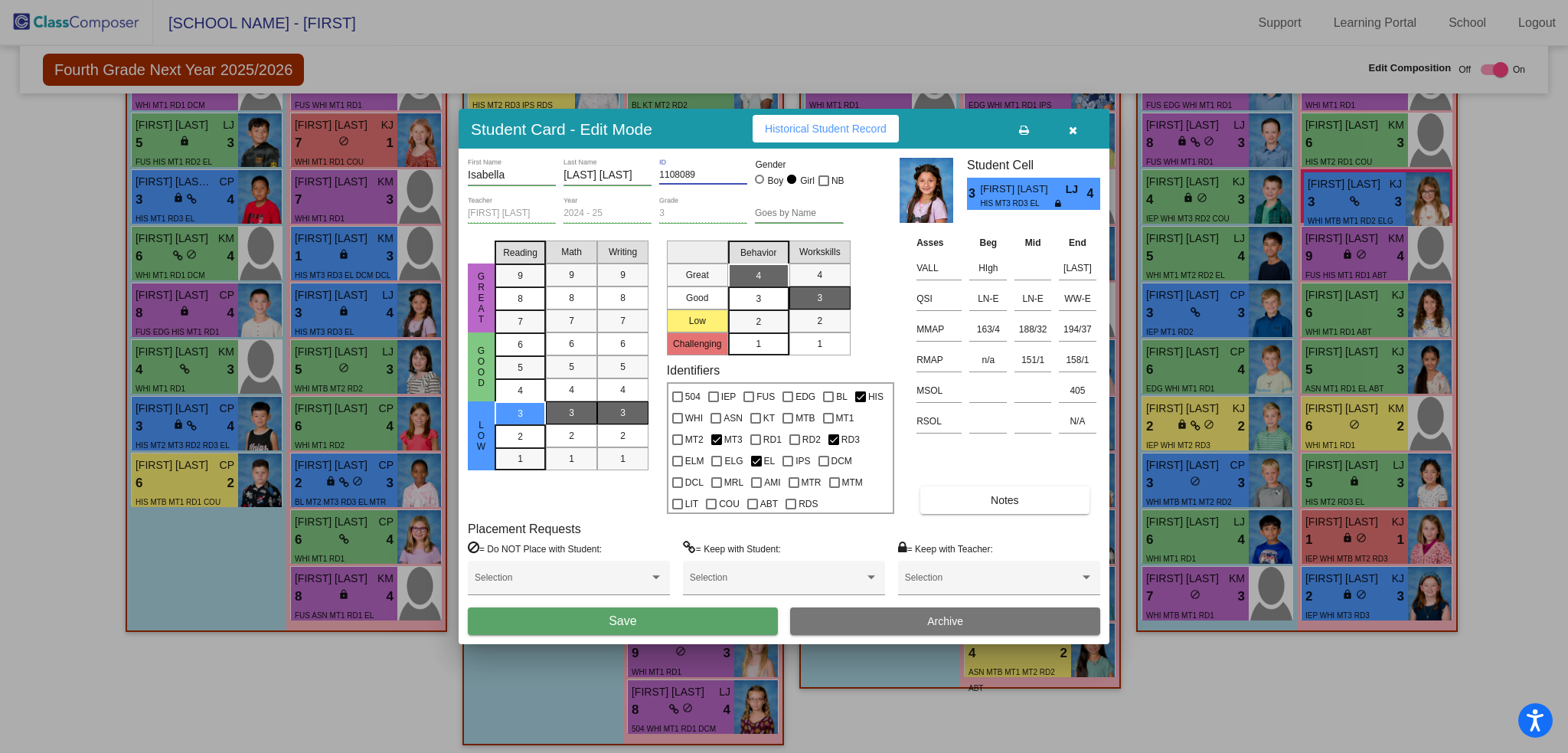 type on "1108089" 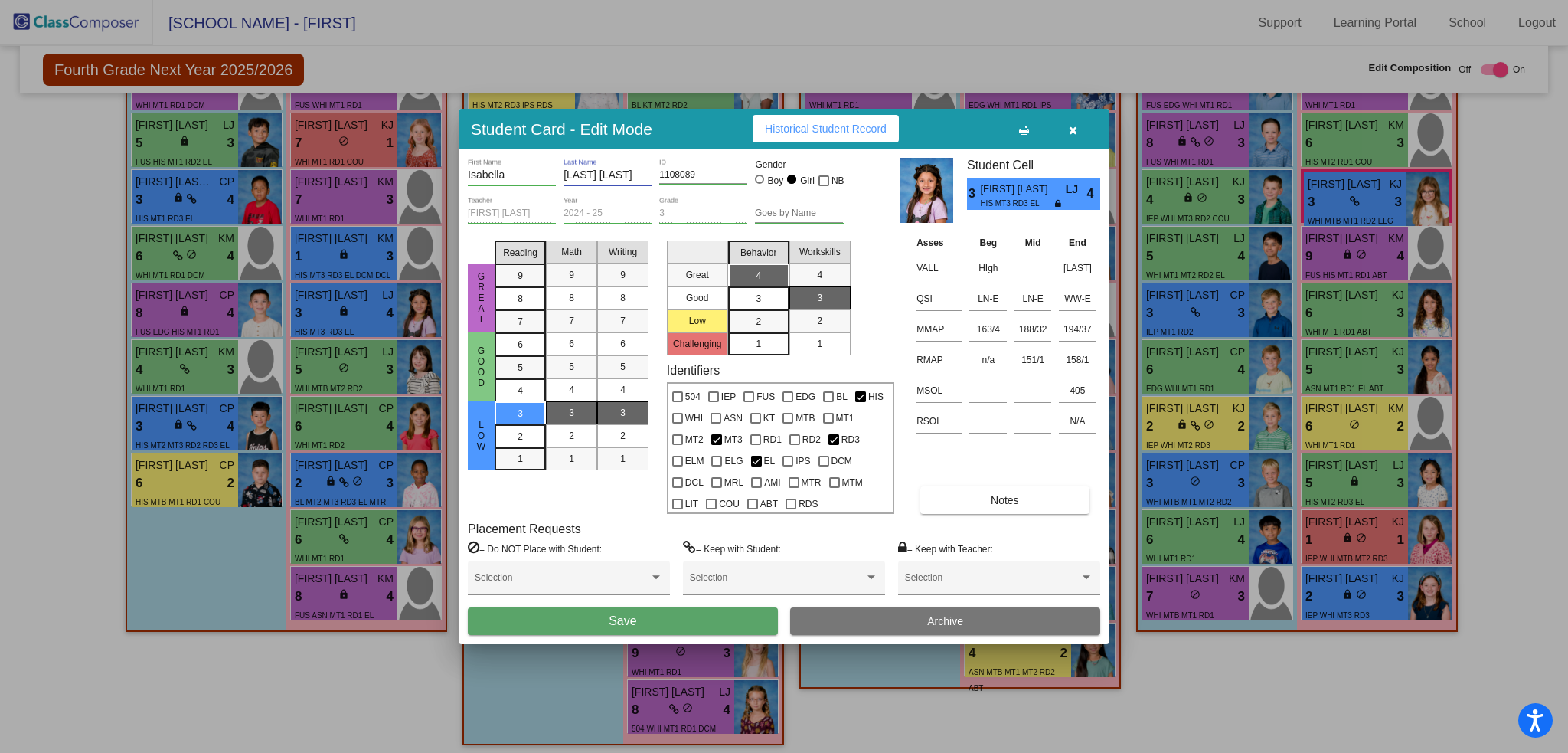 type on "[LAST] [LAST]" 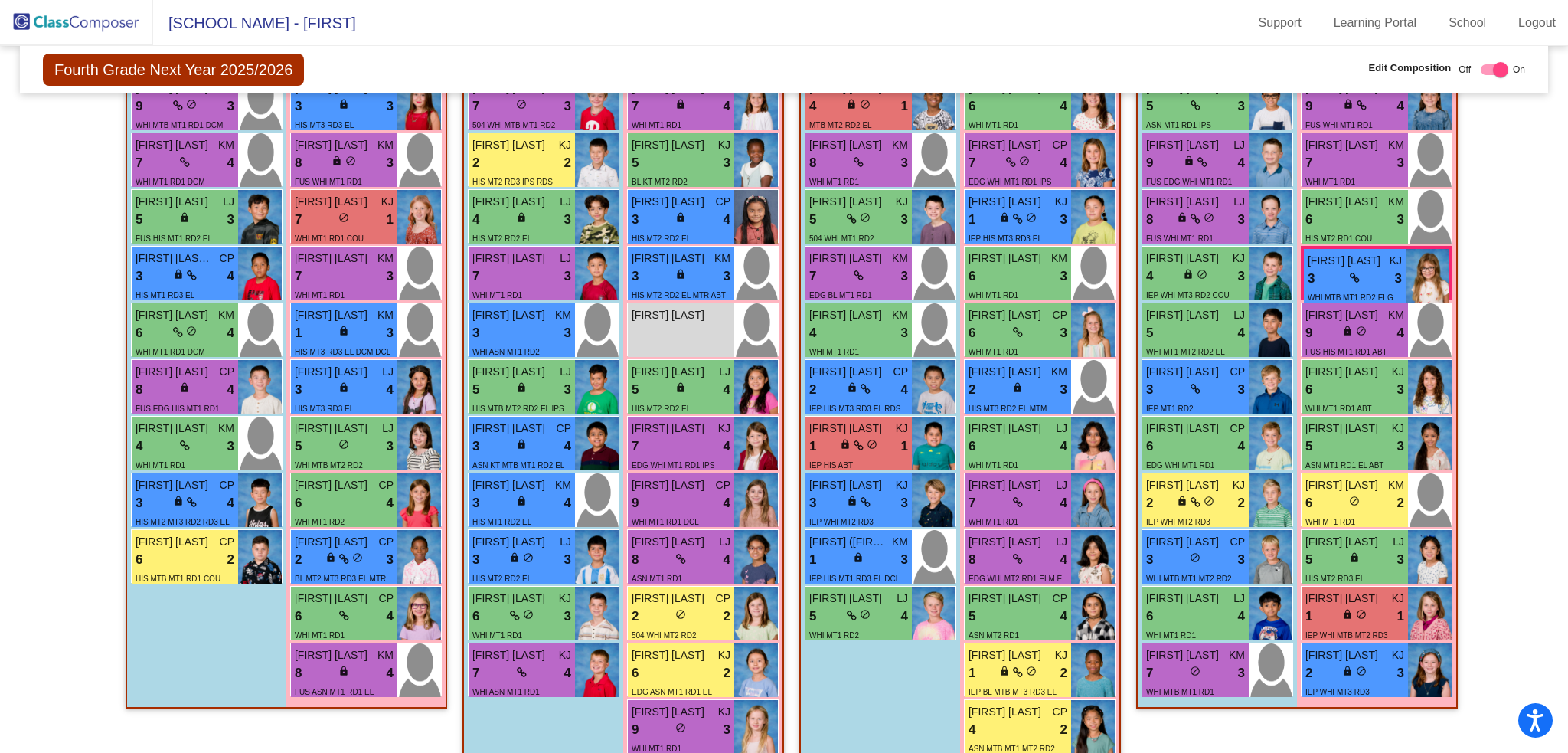 scroll, scrollTop: 536, scrollLeft: 0, axis: vertical 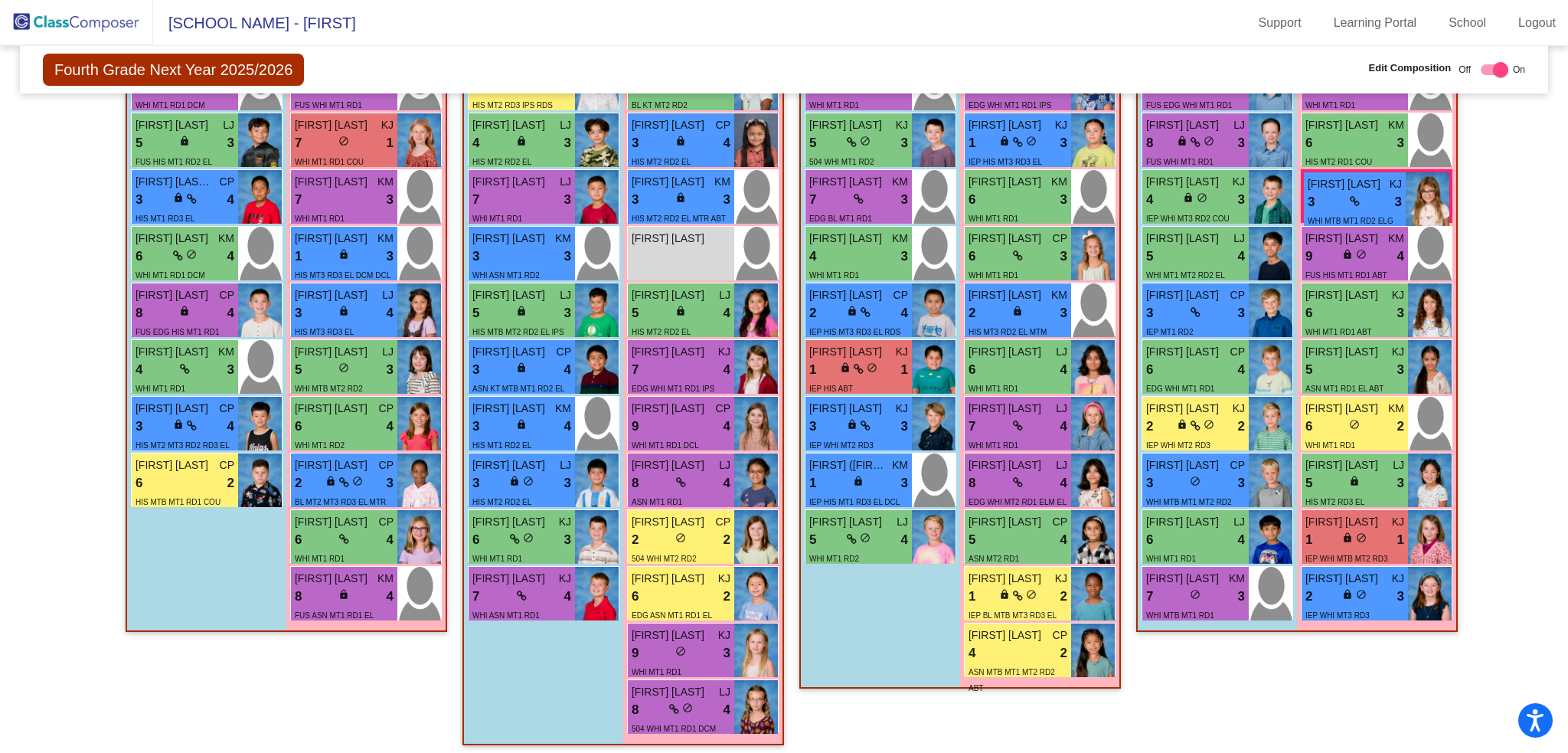click on "[FIRST] [LAST] [LAST] CP [NUMBER] lock do_not_disturb_alt [NUMBER] BL MT2 MT3 RD3 EL MTR MTM RDS" at bounding box center (344, 480) 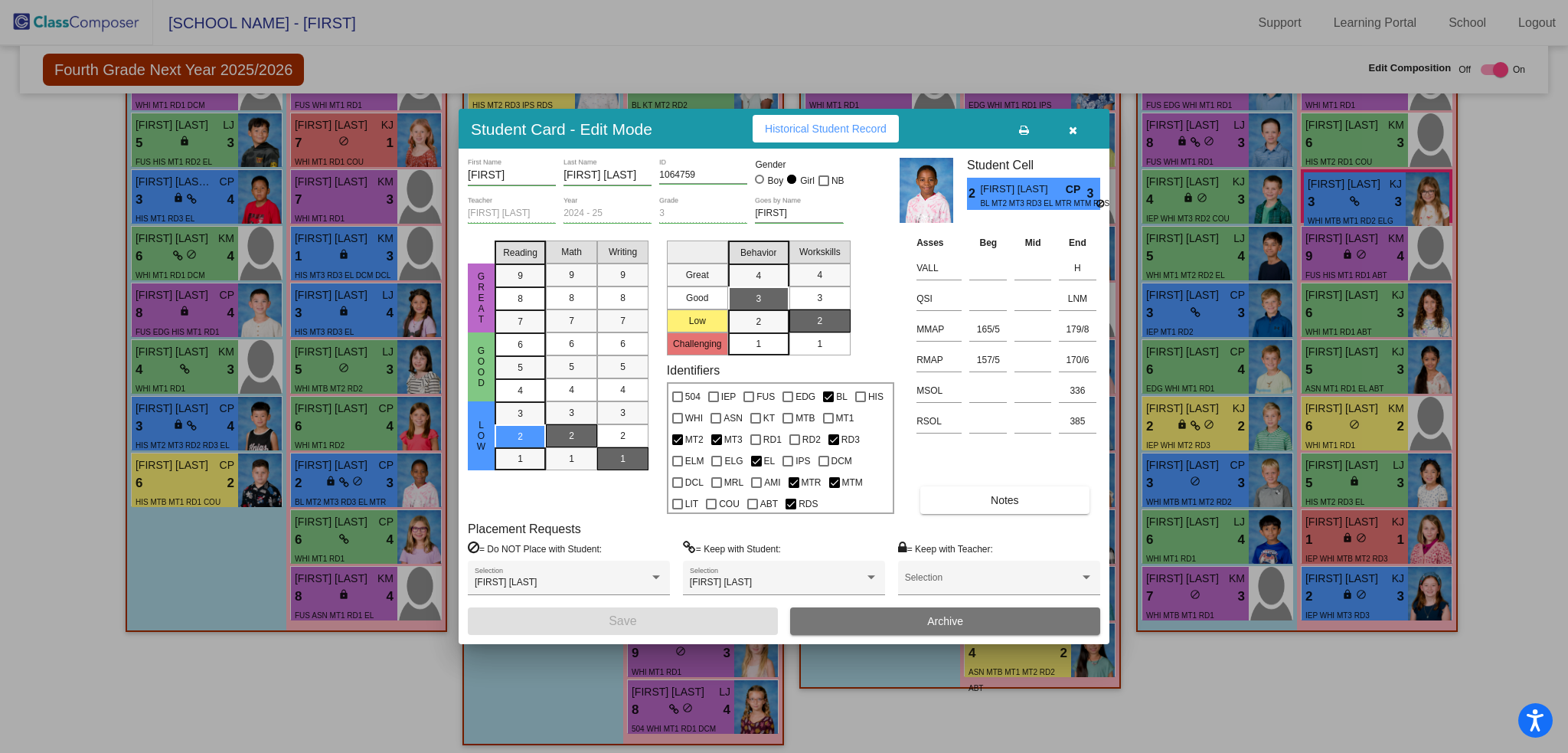 click at bounding box center [1073, 130] 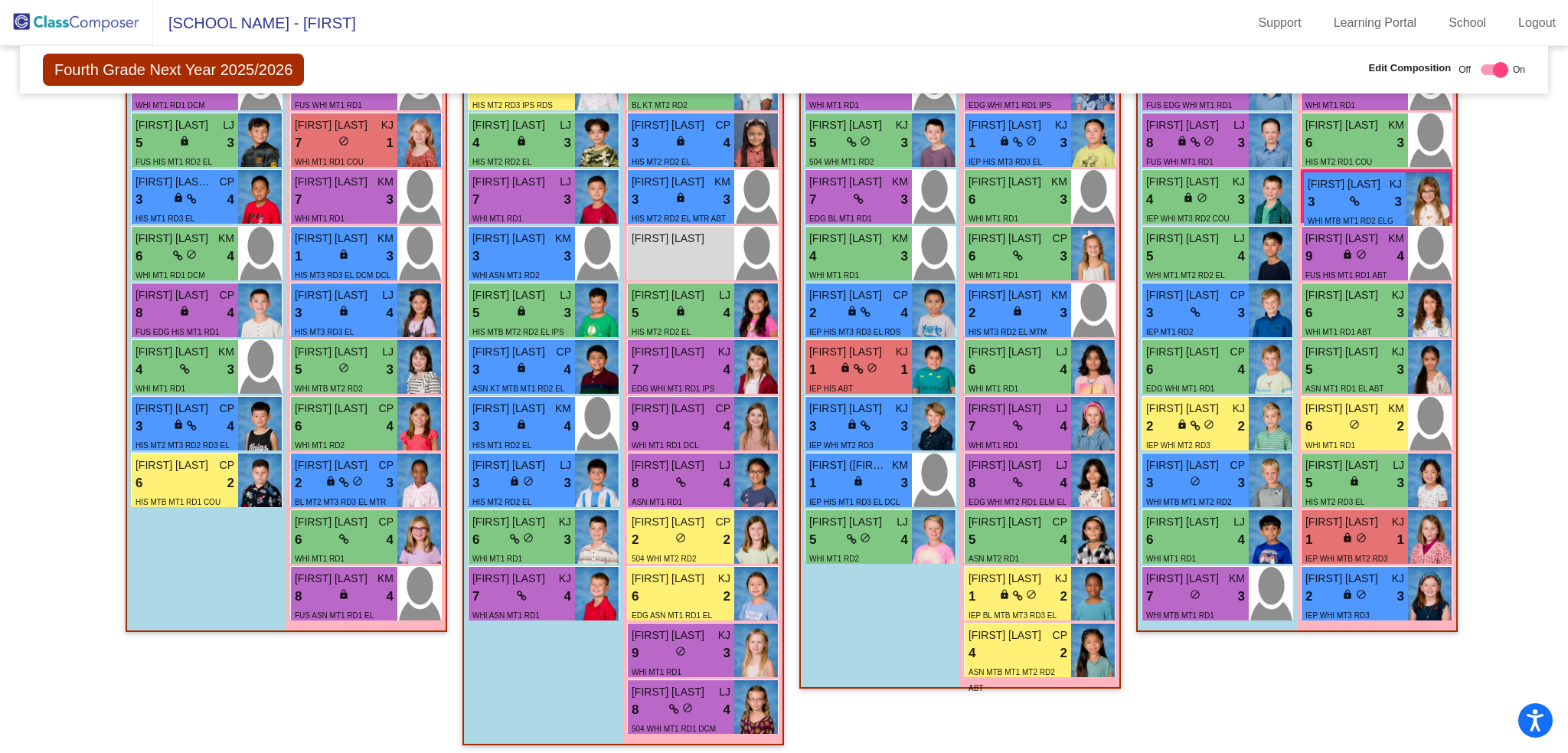 click on "lock" at bounding box center (331, 481) 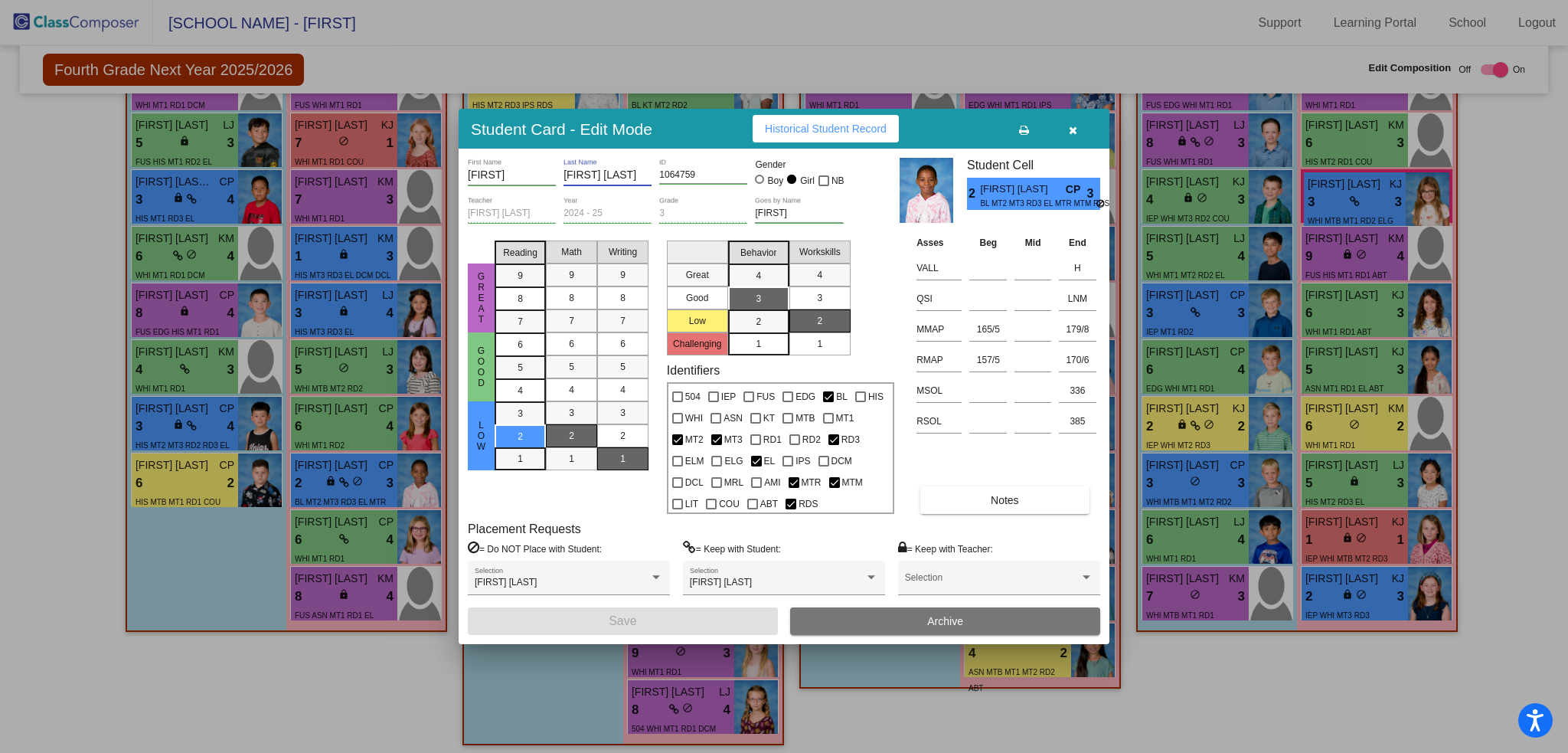 click on "[FIRST] [LAST]" at bounding box center (607, 175) 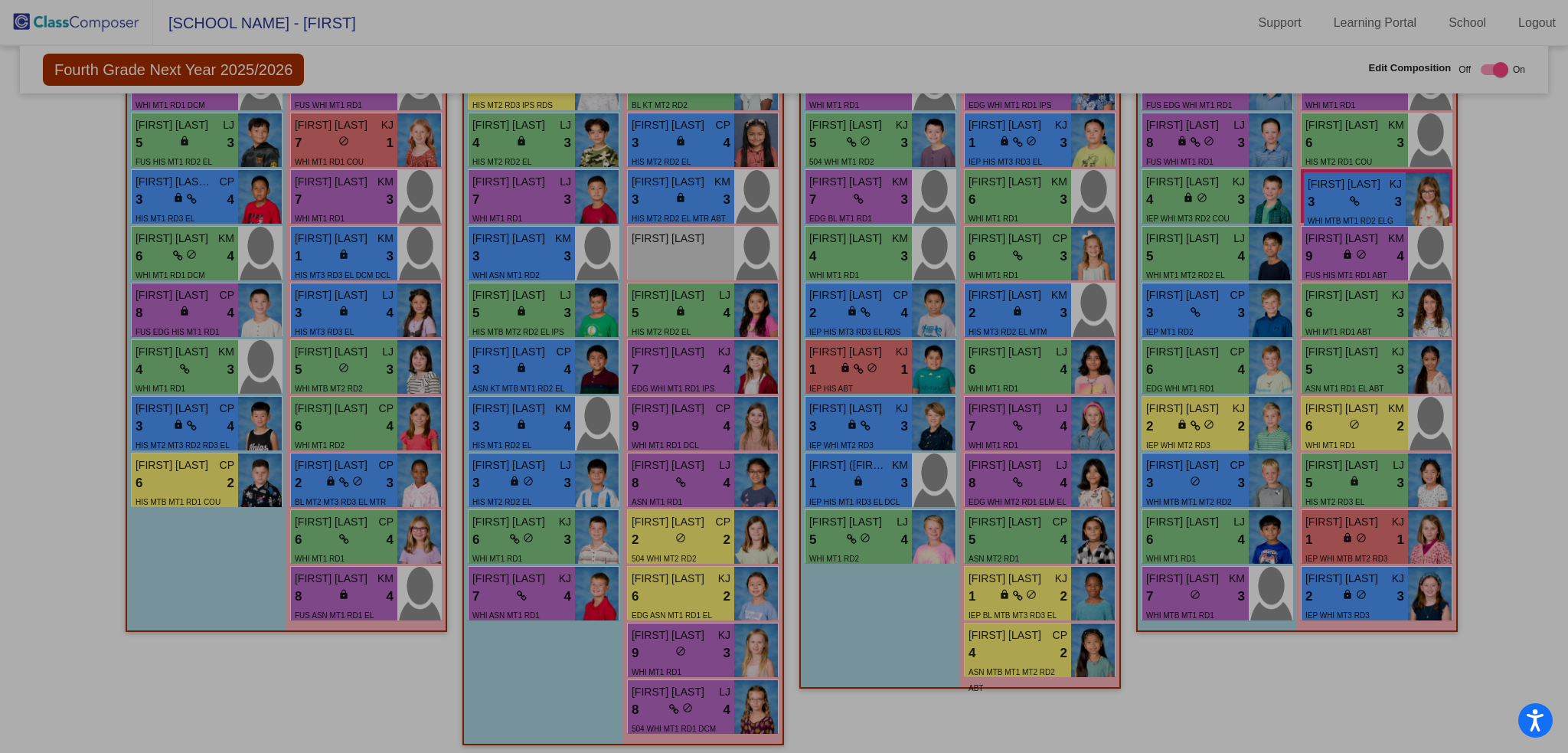 scroll, scrollTop: 0, scrollLeft: 0, axis: both 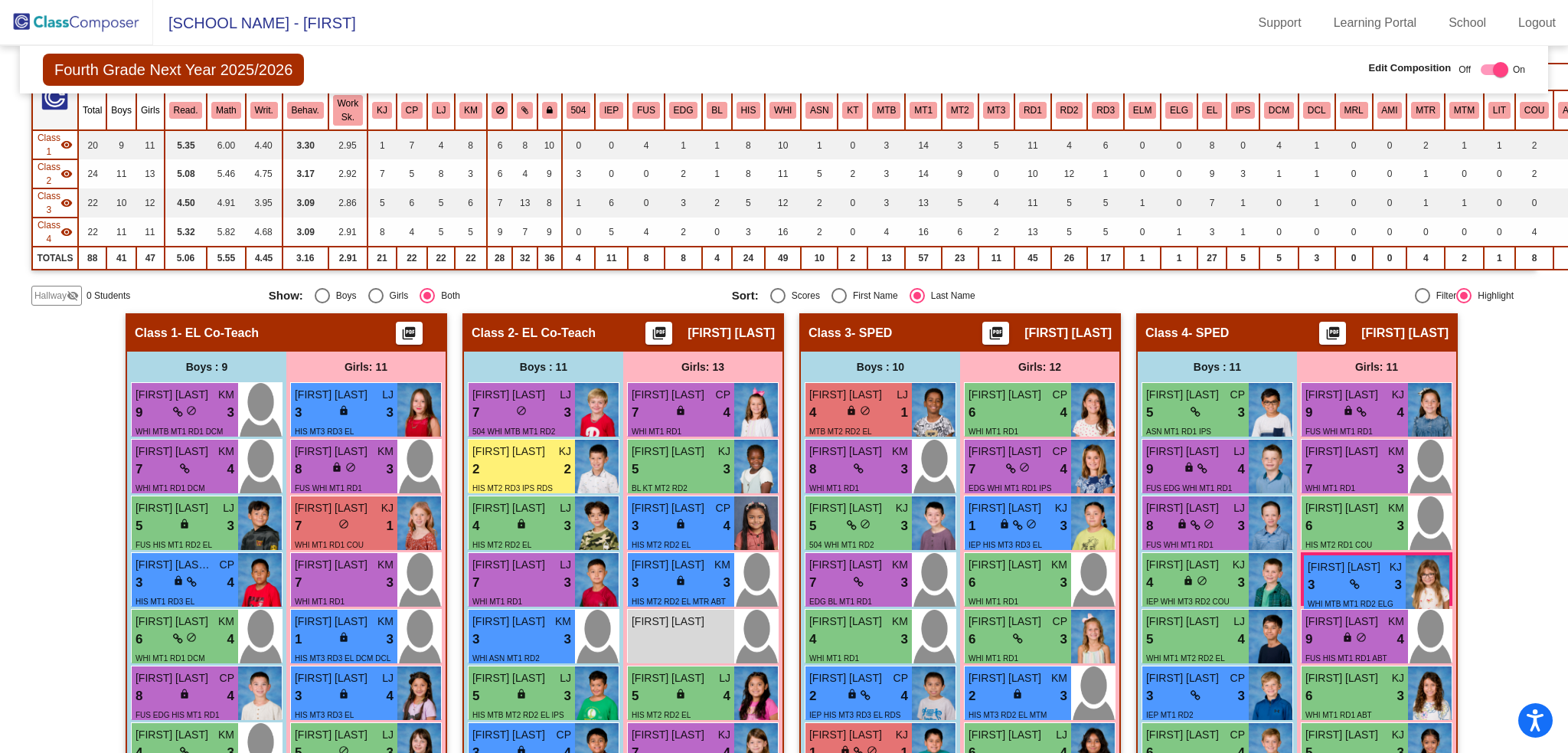 click on "WHI MT1 RD1" at bounding box center [681, 431] 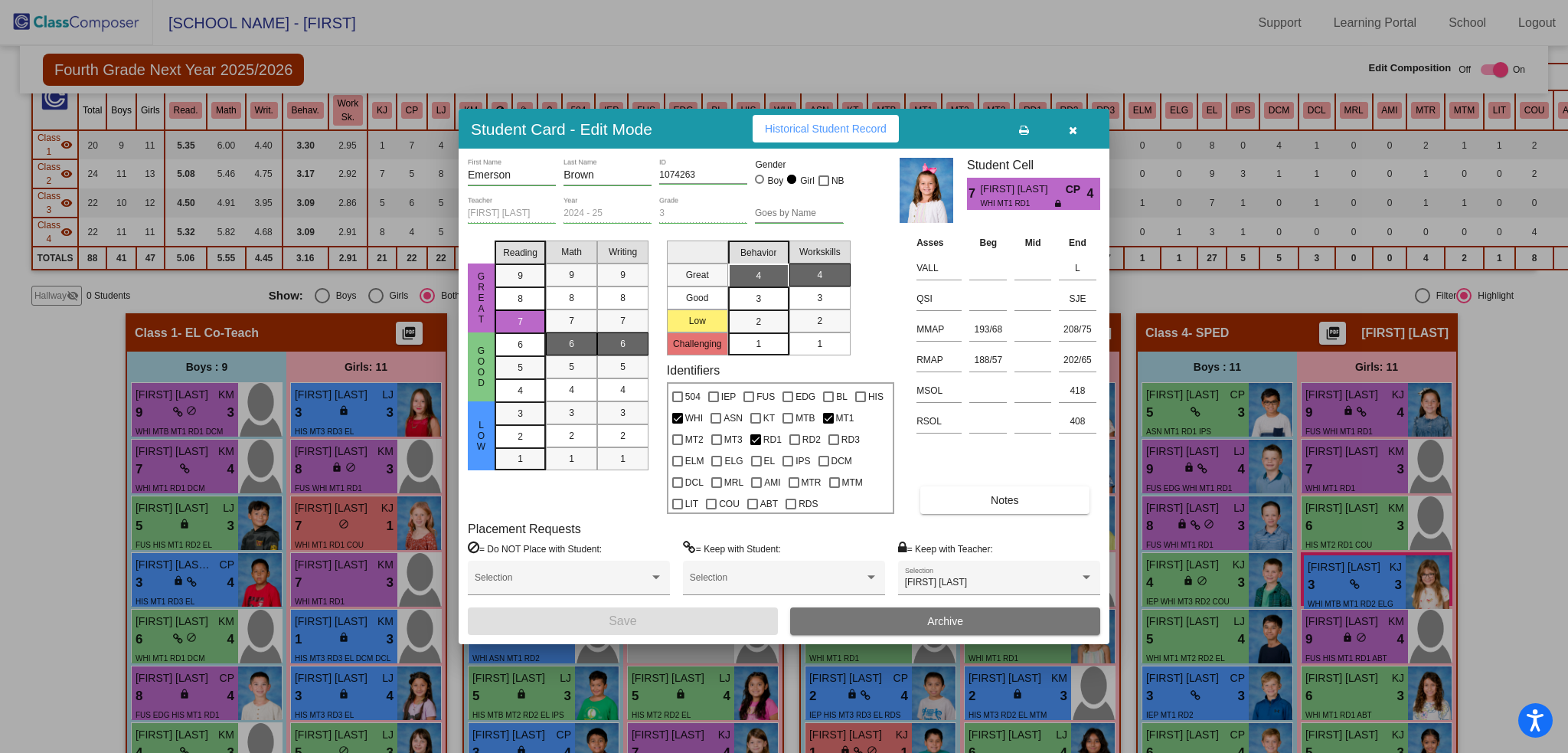 click on "Archive" at bounding box center [945, 621] 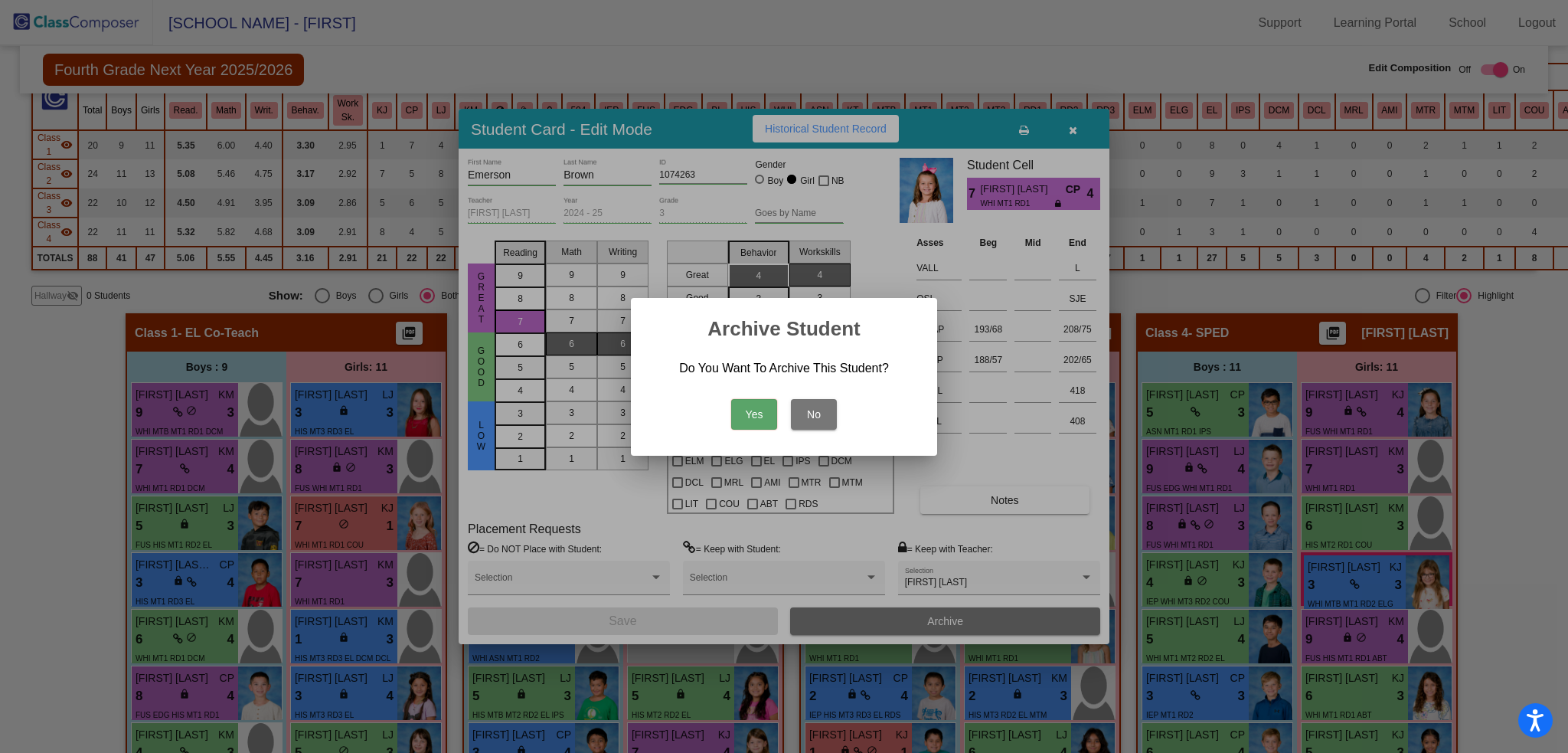 click on "Yes" at bounding box center [754, 414] 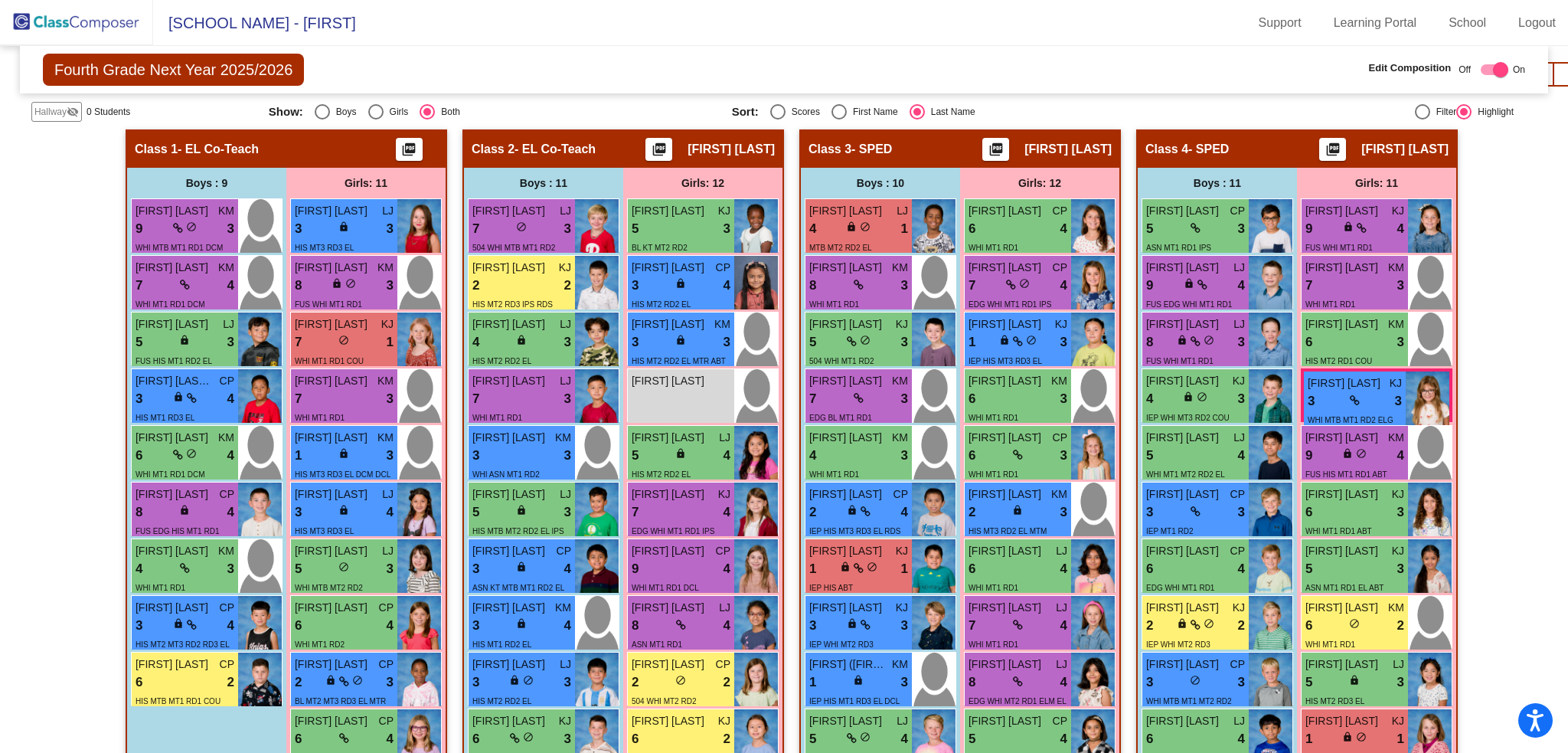 scroll, scrollTop: 414, scrollLeft: 0, axis: vertical 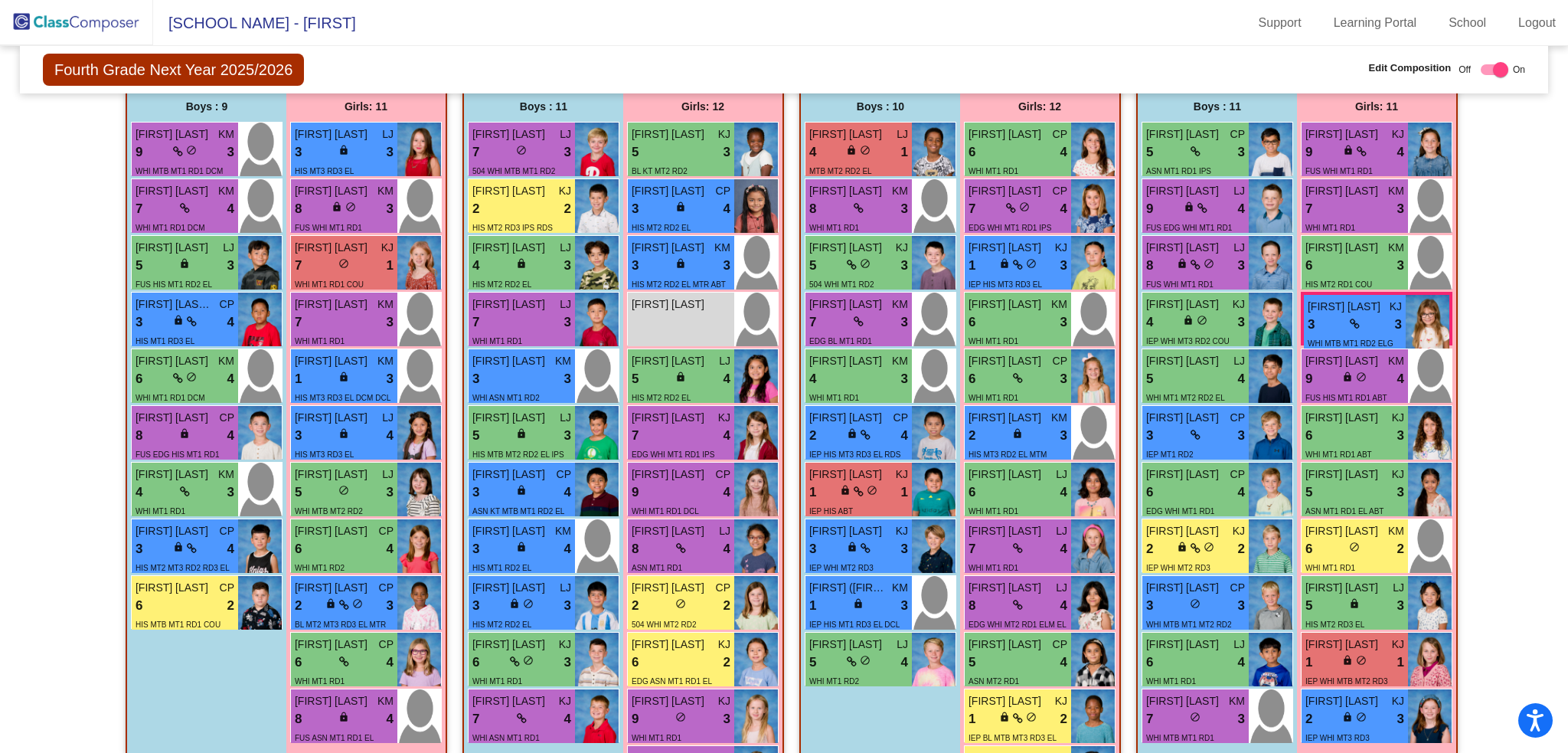 click on "1 lock do_not_disturb_alt 3" at bounding box center (858, 606) 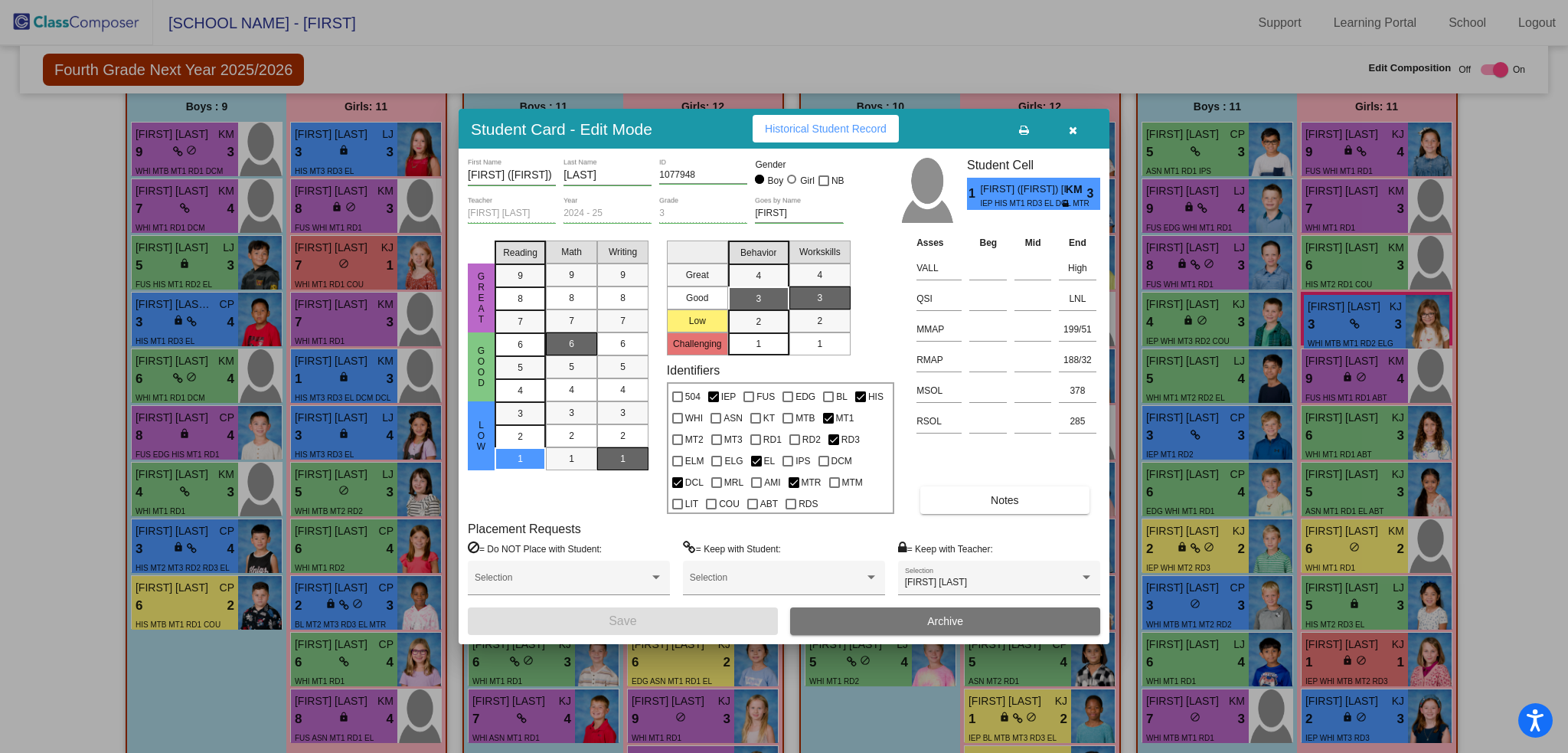 click at bounding box center (1073, 129) 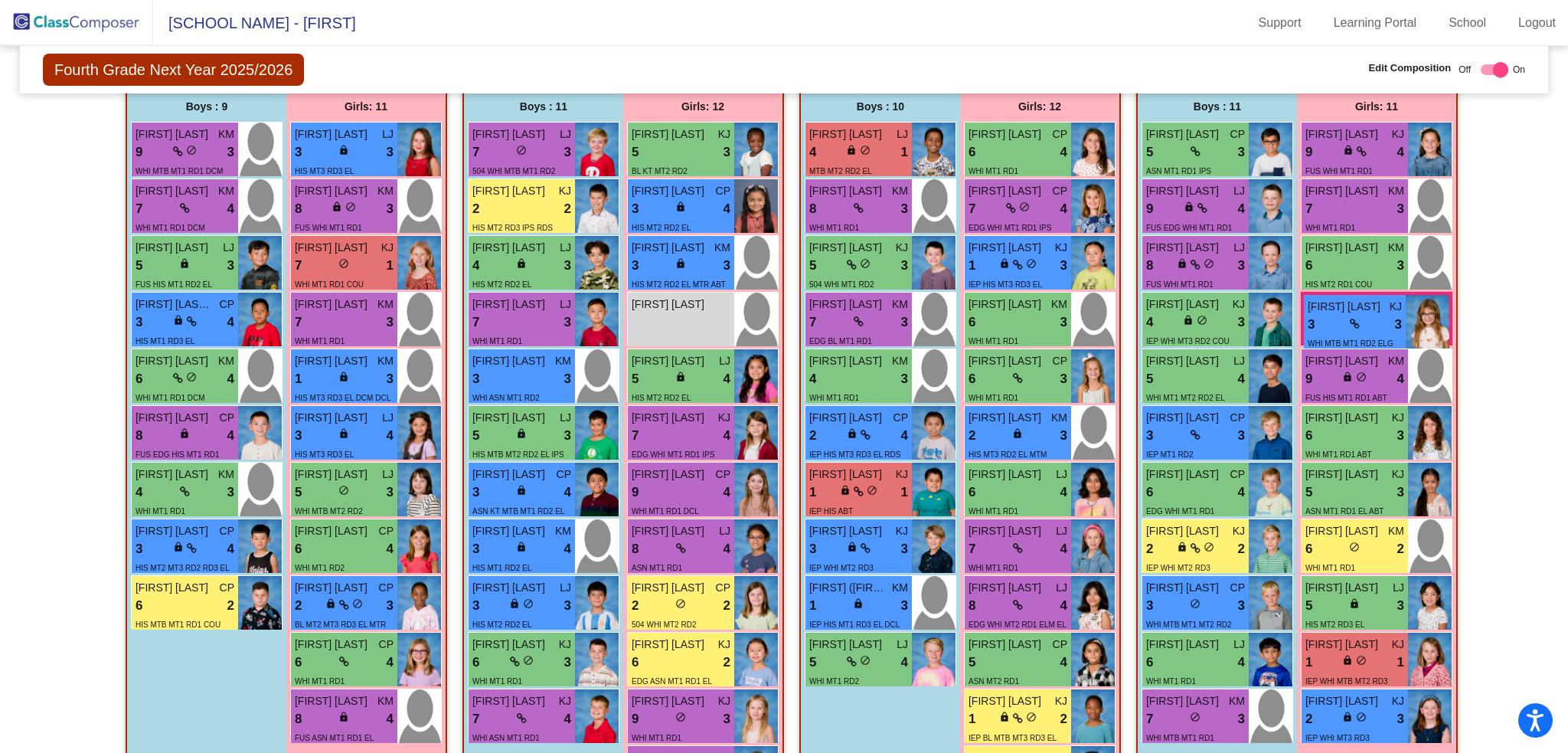 scroll, scrollTop: 337, scrollLeft: 0, axis: vertical 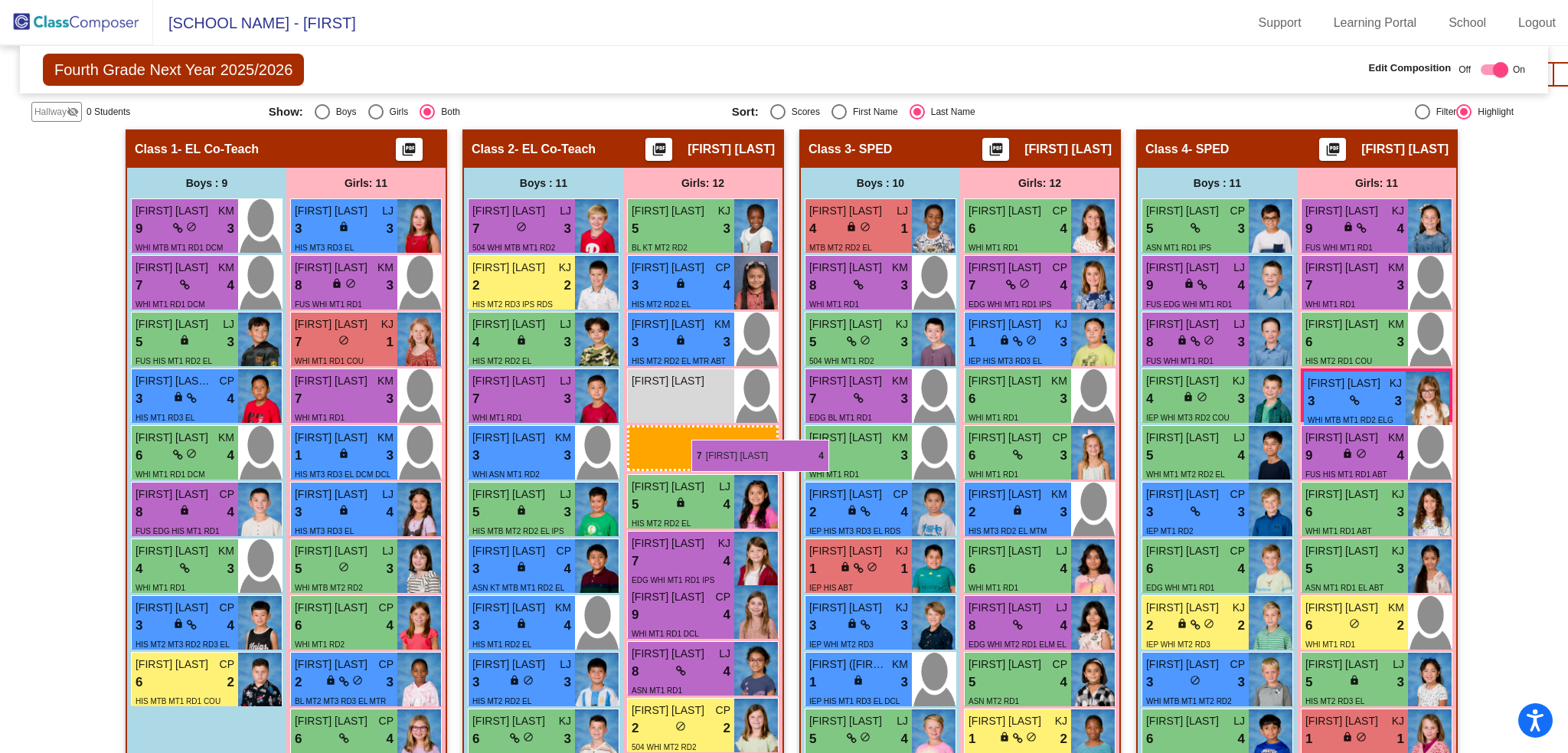 drag, startPoint x: 1036, startPoint y: 617, endPoint x: 691, endPoint y: 440, distance: 387.75508 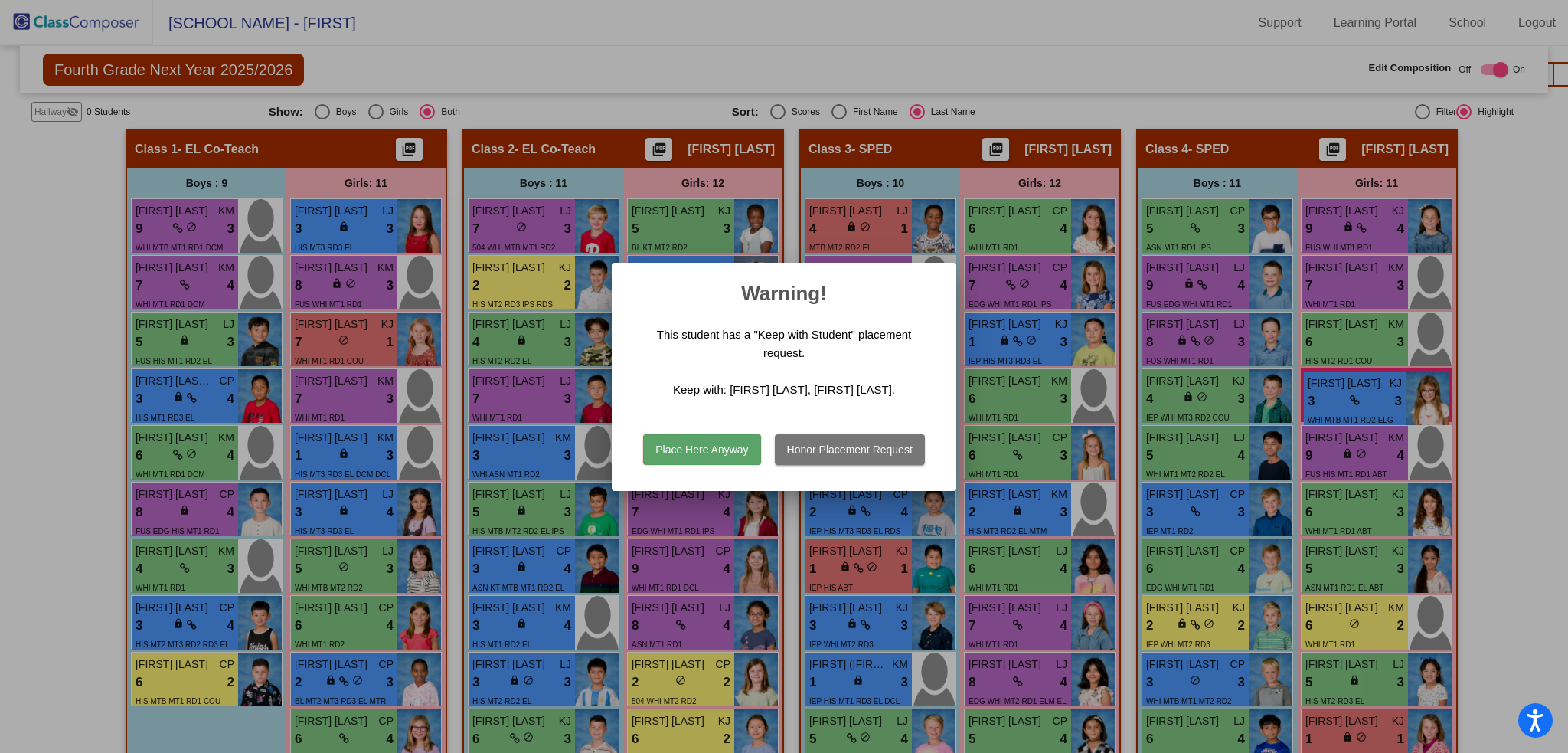 click at bounding box center [784, 376] 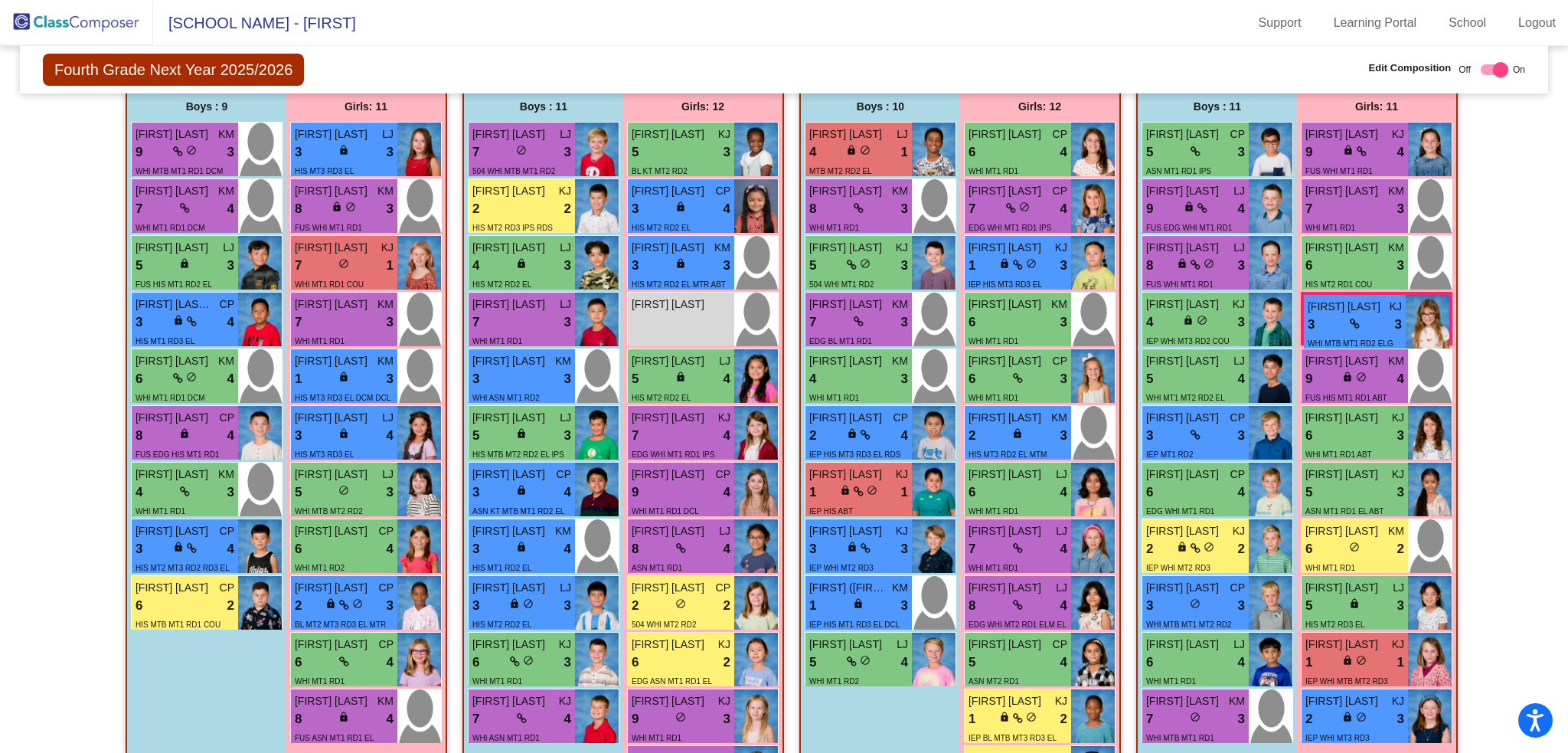 scroll, scrollTop: 337, scrollLeft: 0, axis: vertical 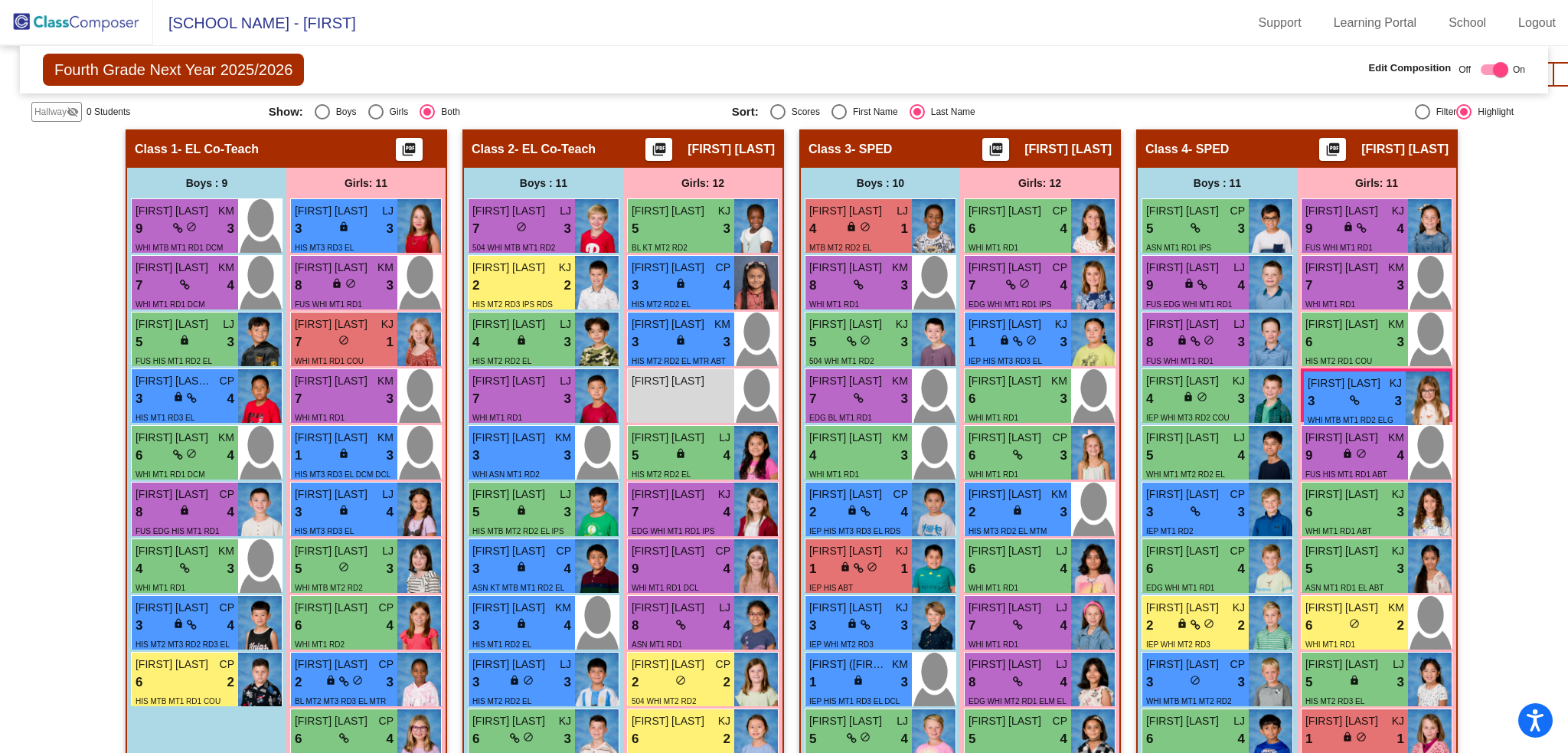 click on "[FIRST] [LAST]" at bounding box center [1007, 607] 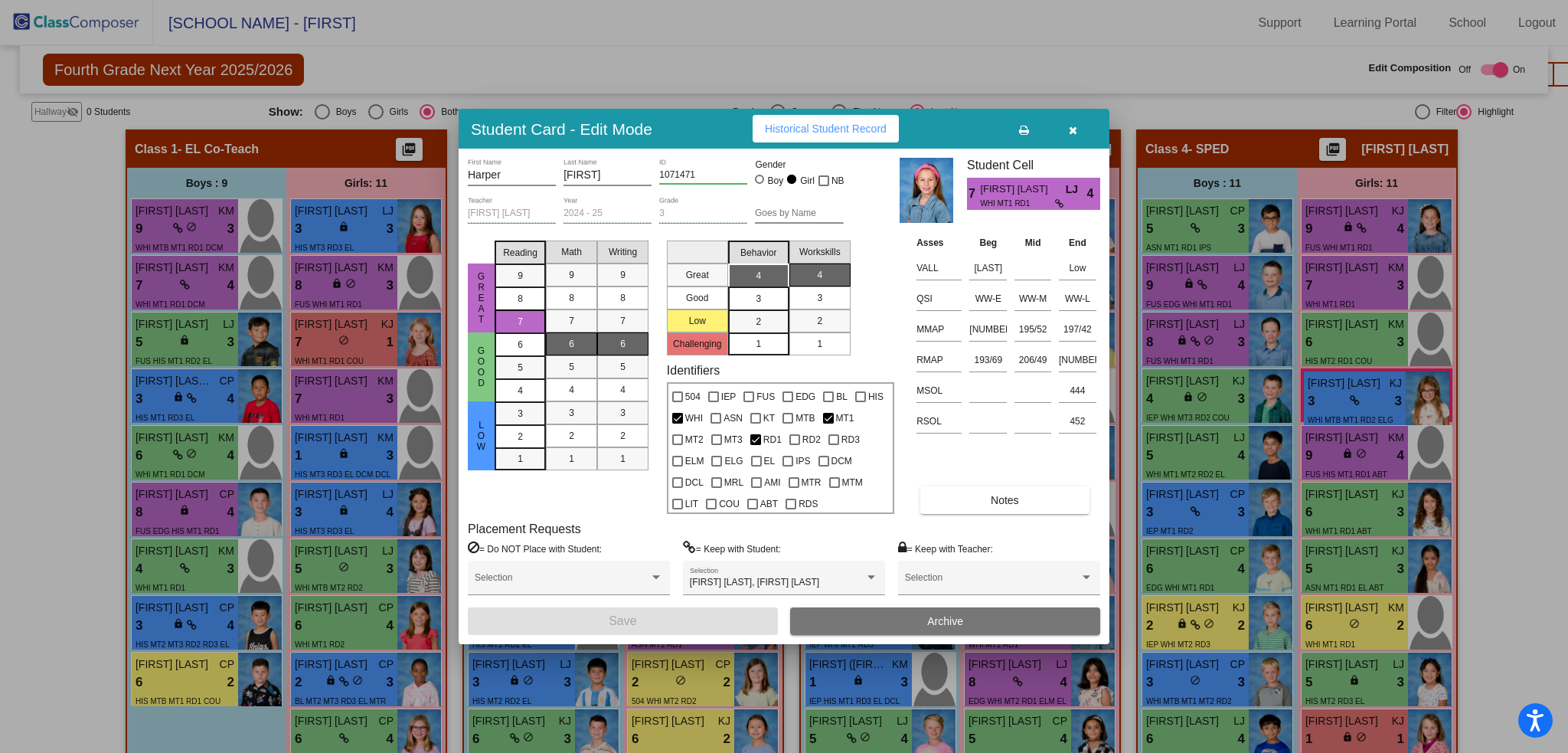 click at bounding box center (1073, 129) 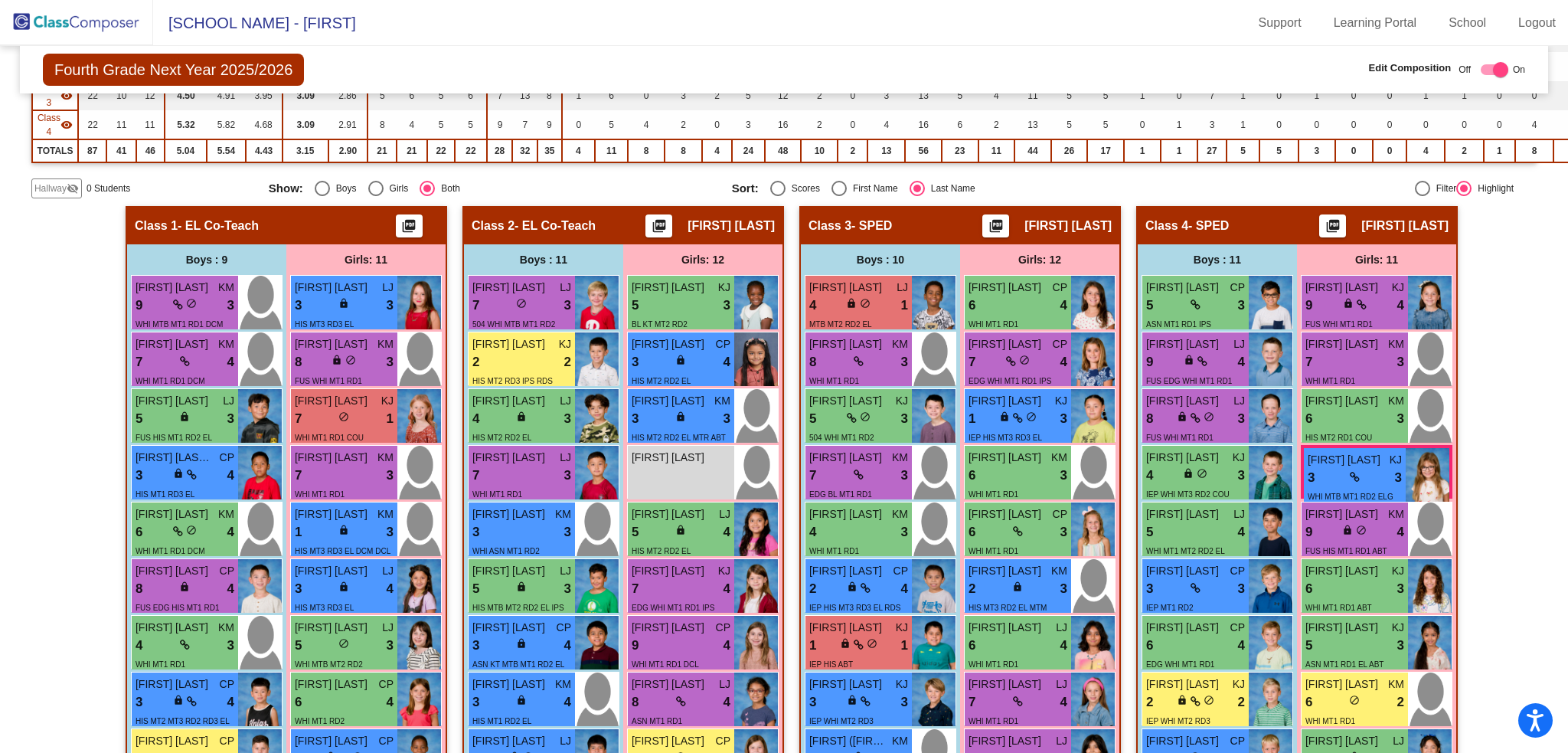 scroll, scrollTop: 337, scrollLeft: 0, axis: vertical 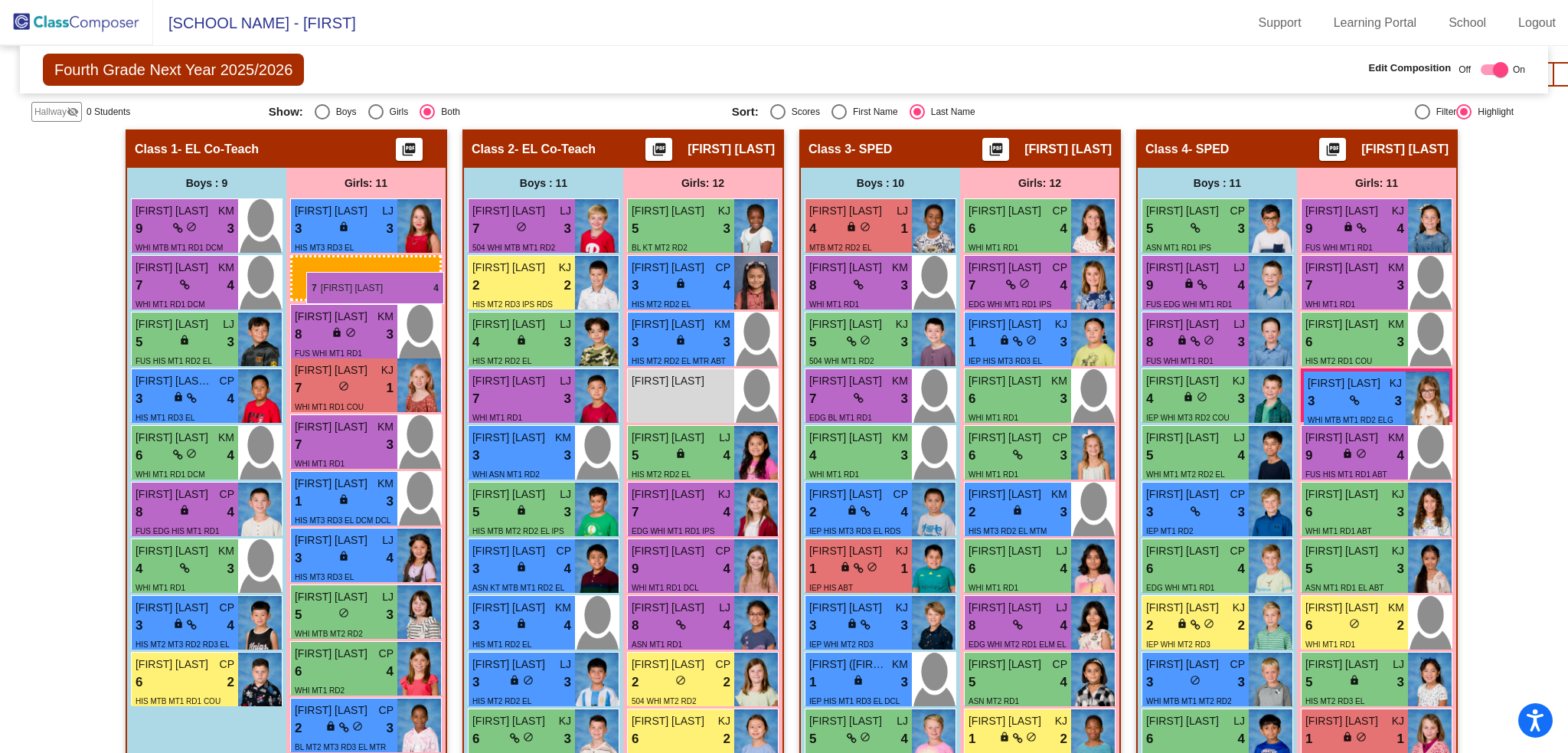drag, startPoint x: 1035, startPoint y: 618, endPoint x: 306, endPoint y: 272, distance: 806.943 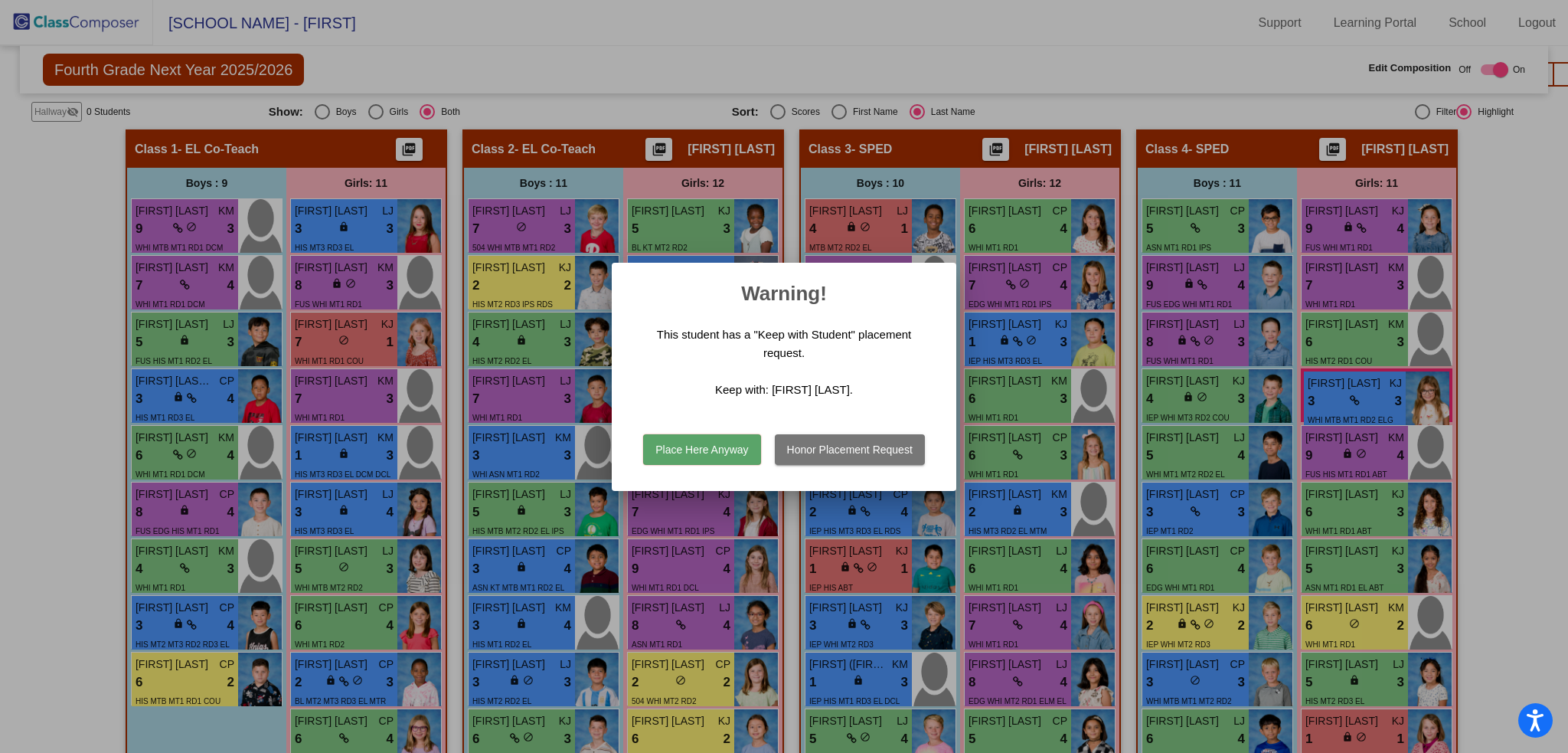 click on "Place Here Anyway" at bounding box center (701, 450) 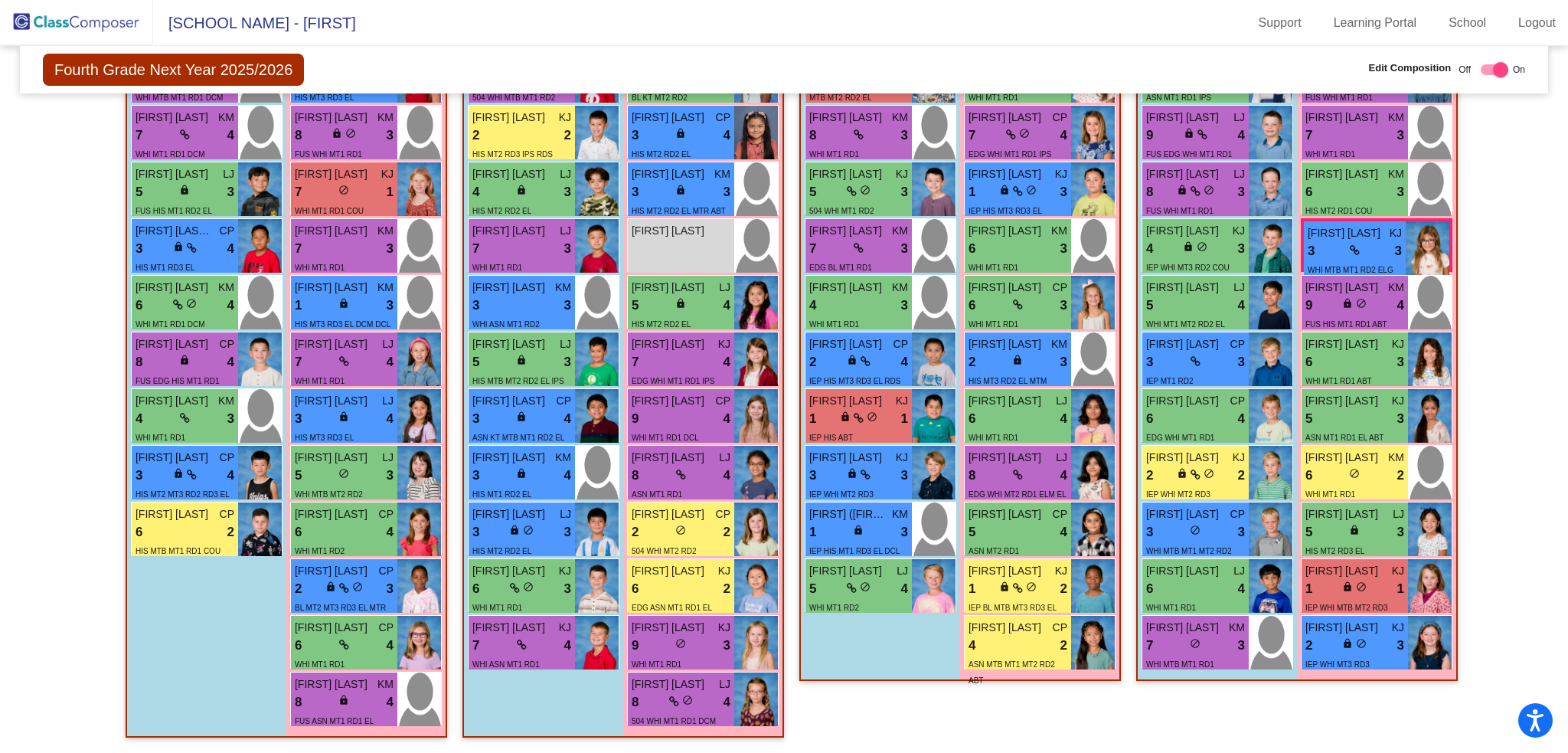 scroll, scrollTop: 337, scrollLeft: 0, axis: vertical 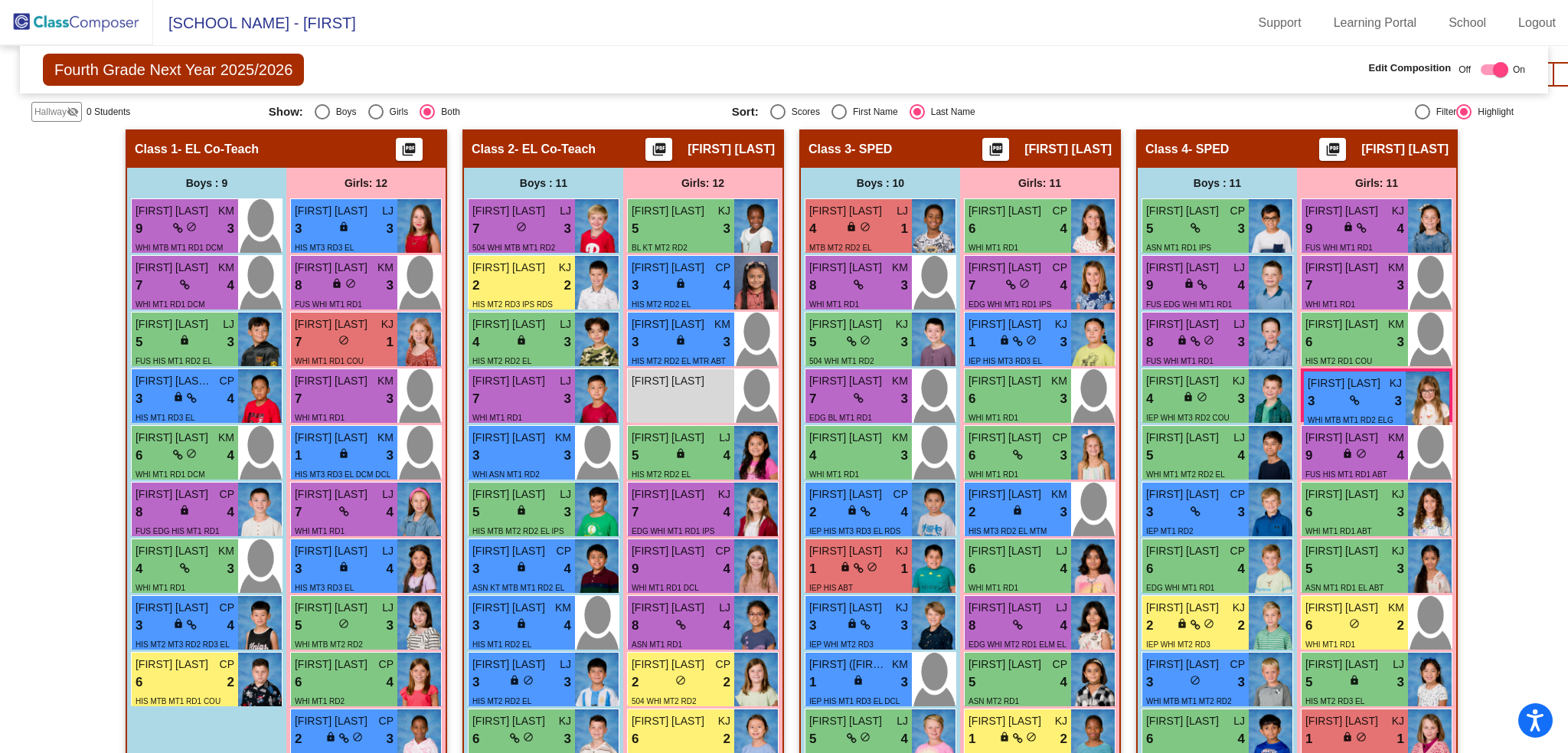 click on "[FIRST] [LAST]" at bounding box center (1184, 324) 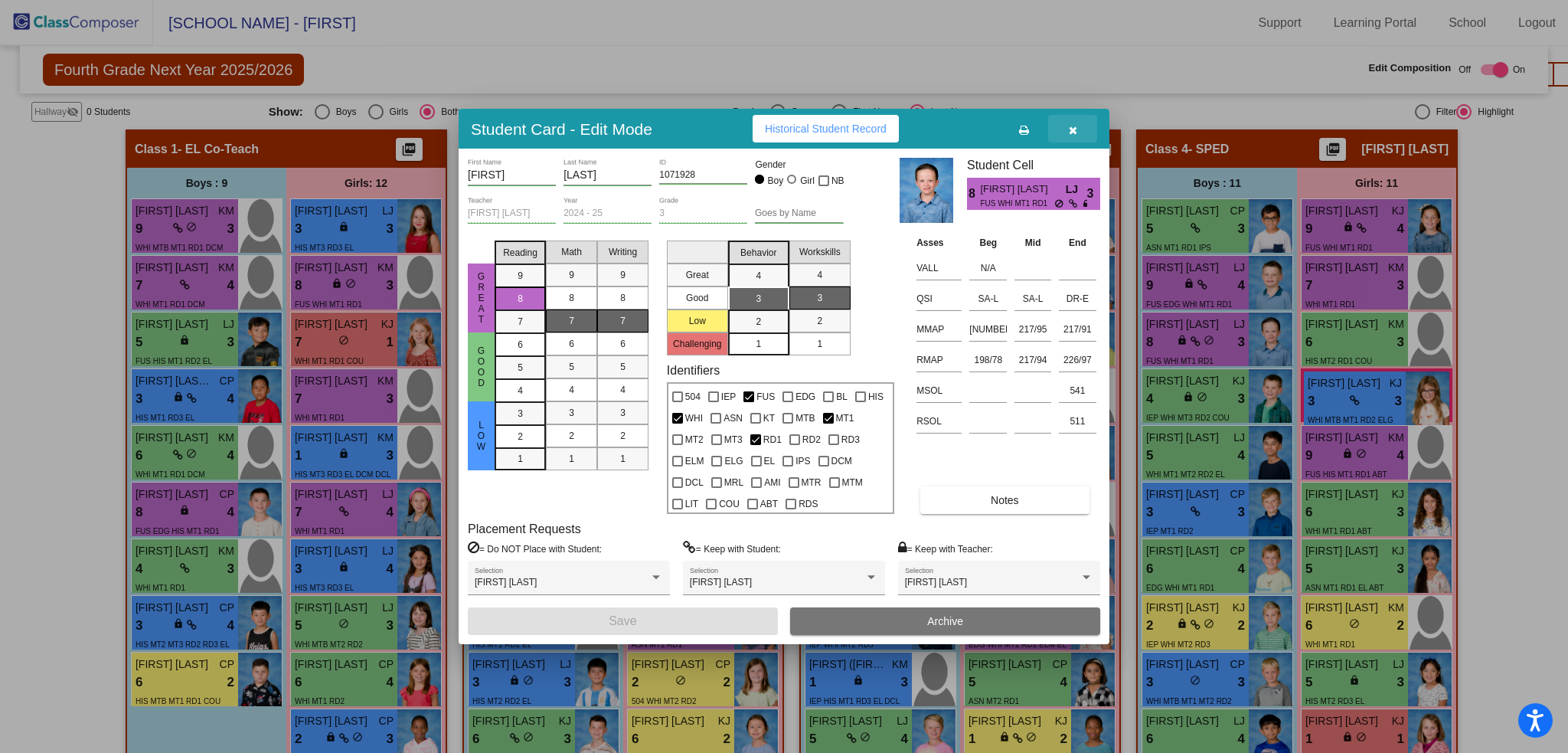 click at bounding box center [1073, 130] 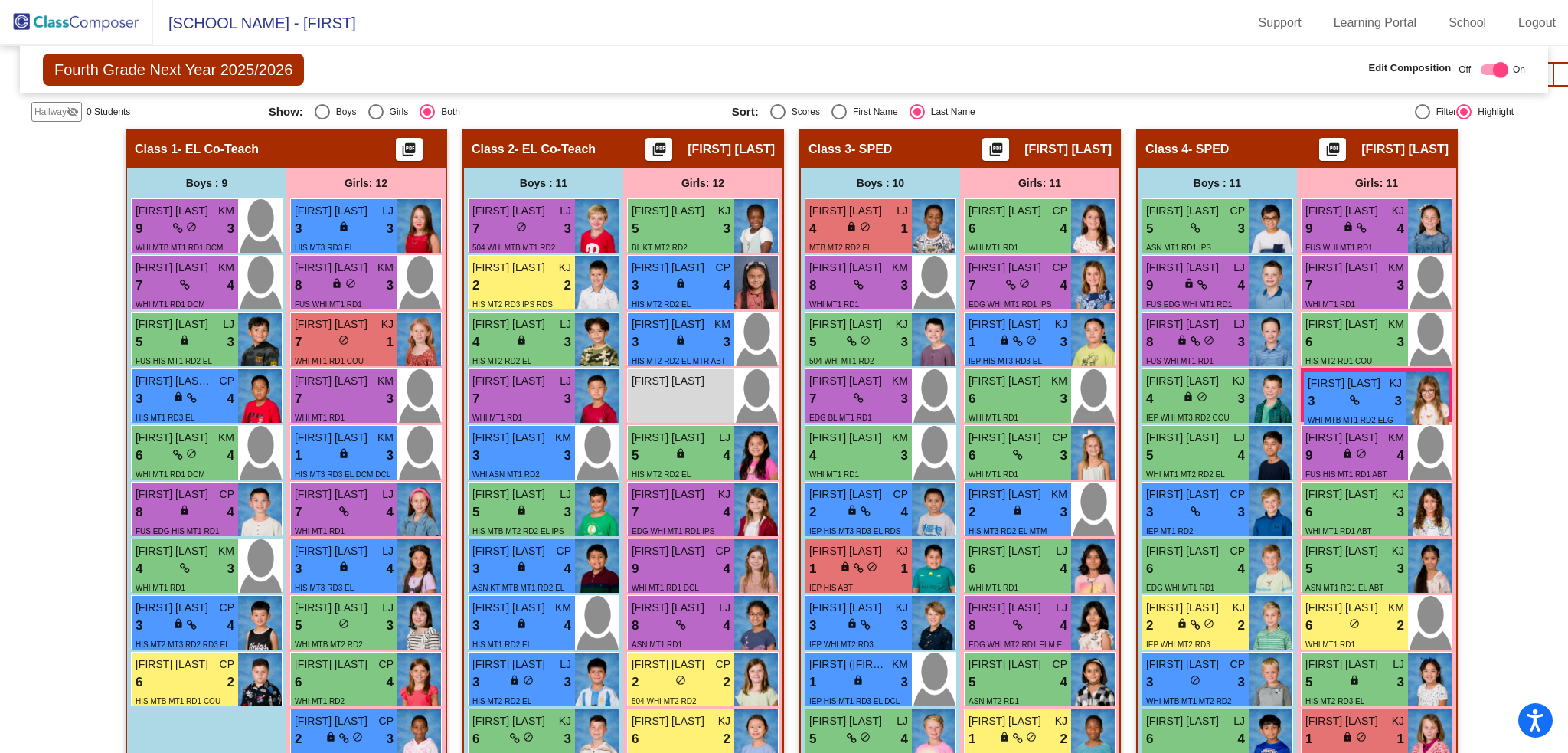 scroll, scrollTop: 414, scrollLeft: 0, axis: vertical 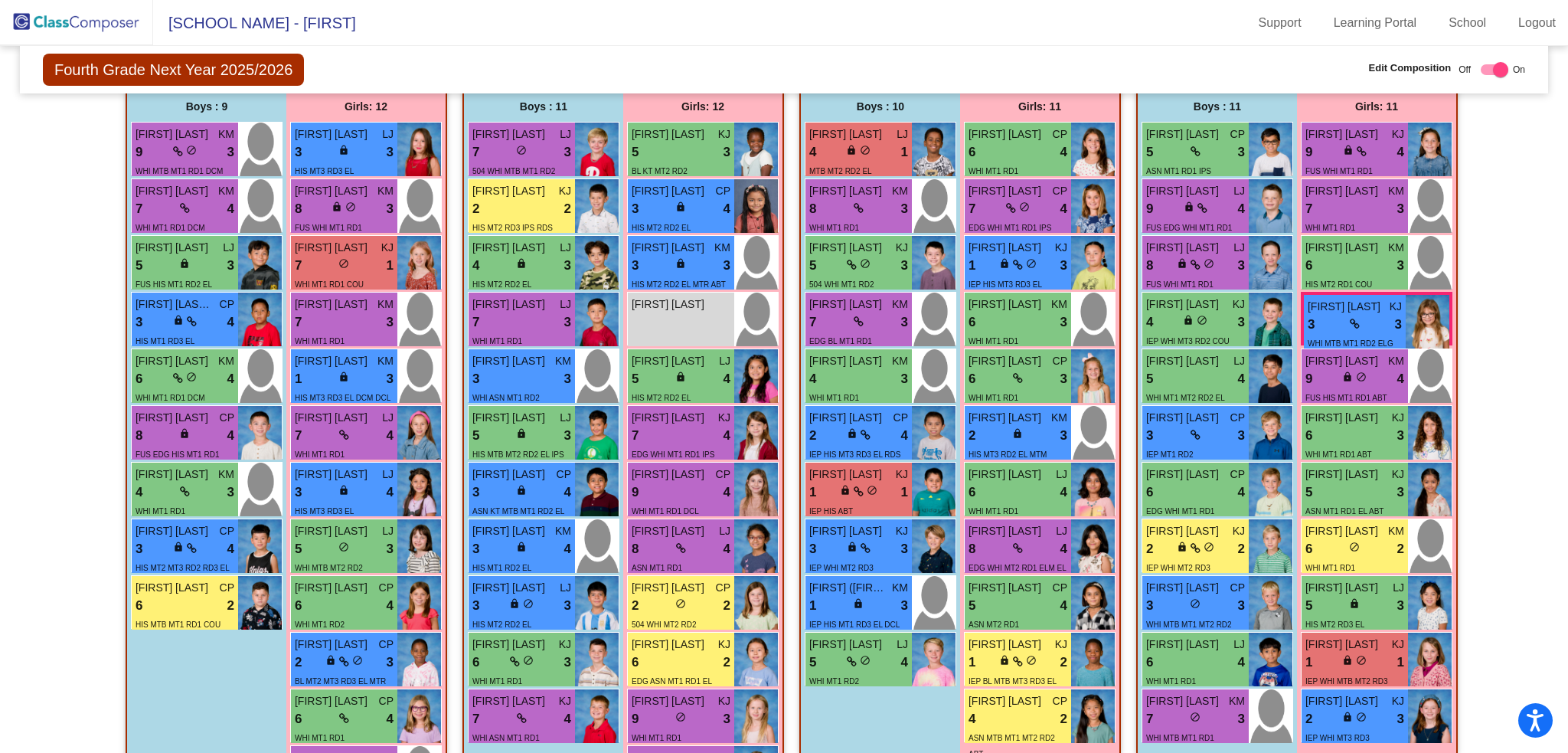 click on "3 lock do_not_disturb_alt 3" at bounding box center [1195, 436] 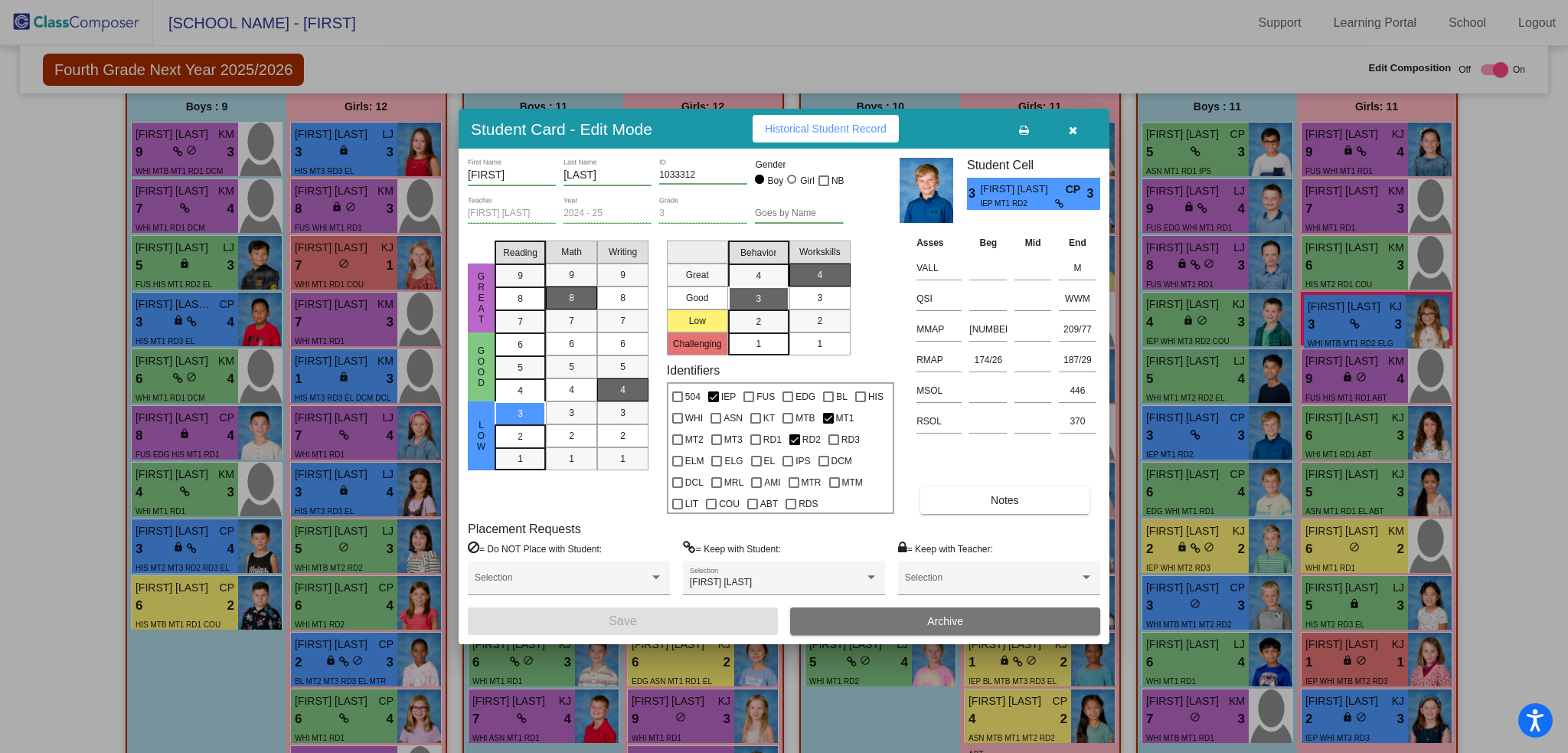 click at bounding box center [1073, 130] 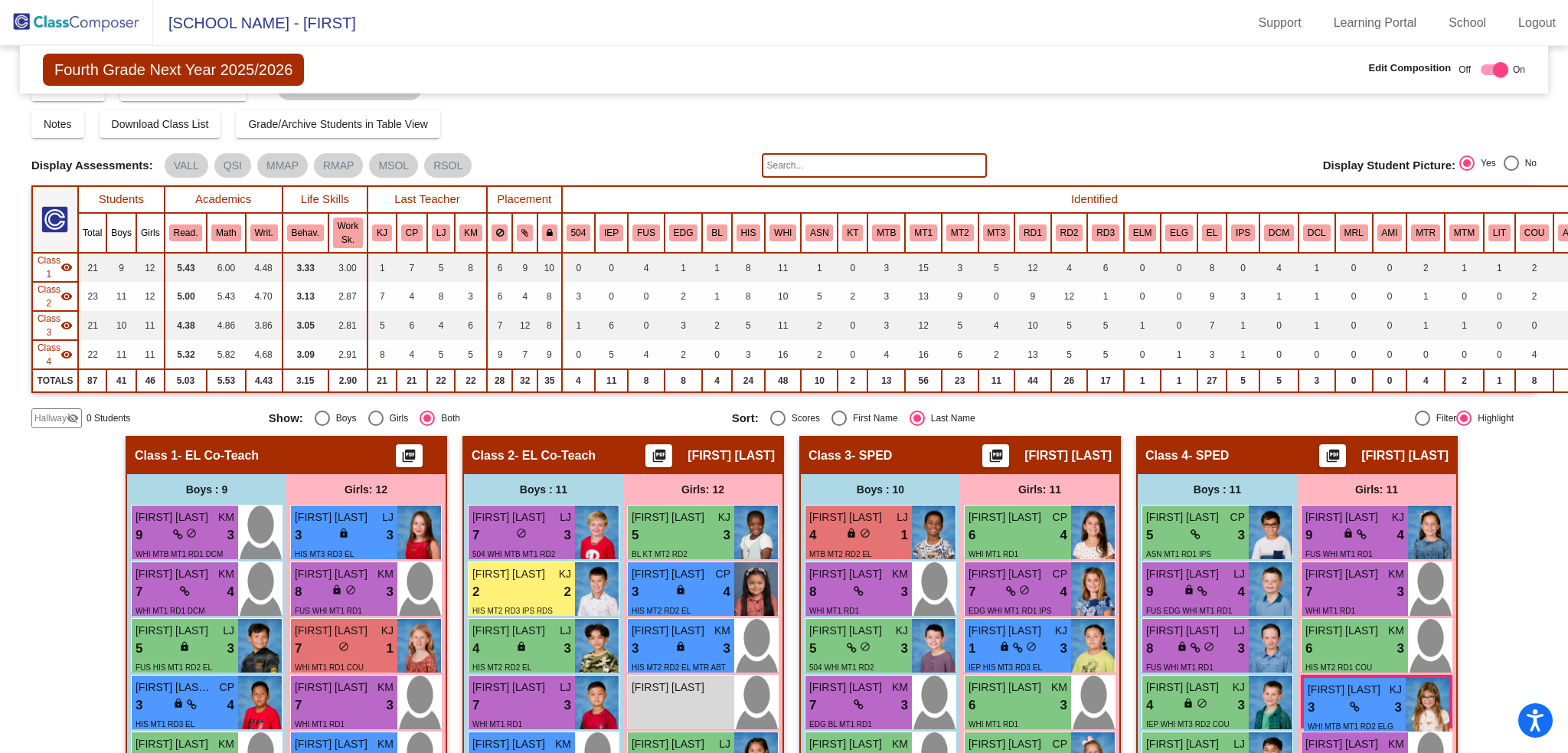 scroll, scrollTop: 0, scrollLeft: 0, axis: both 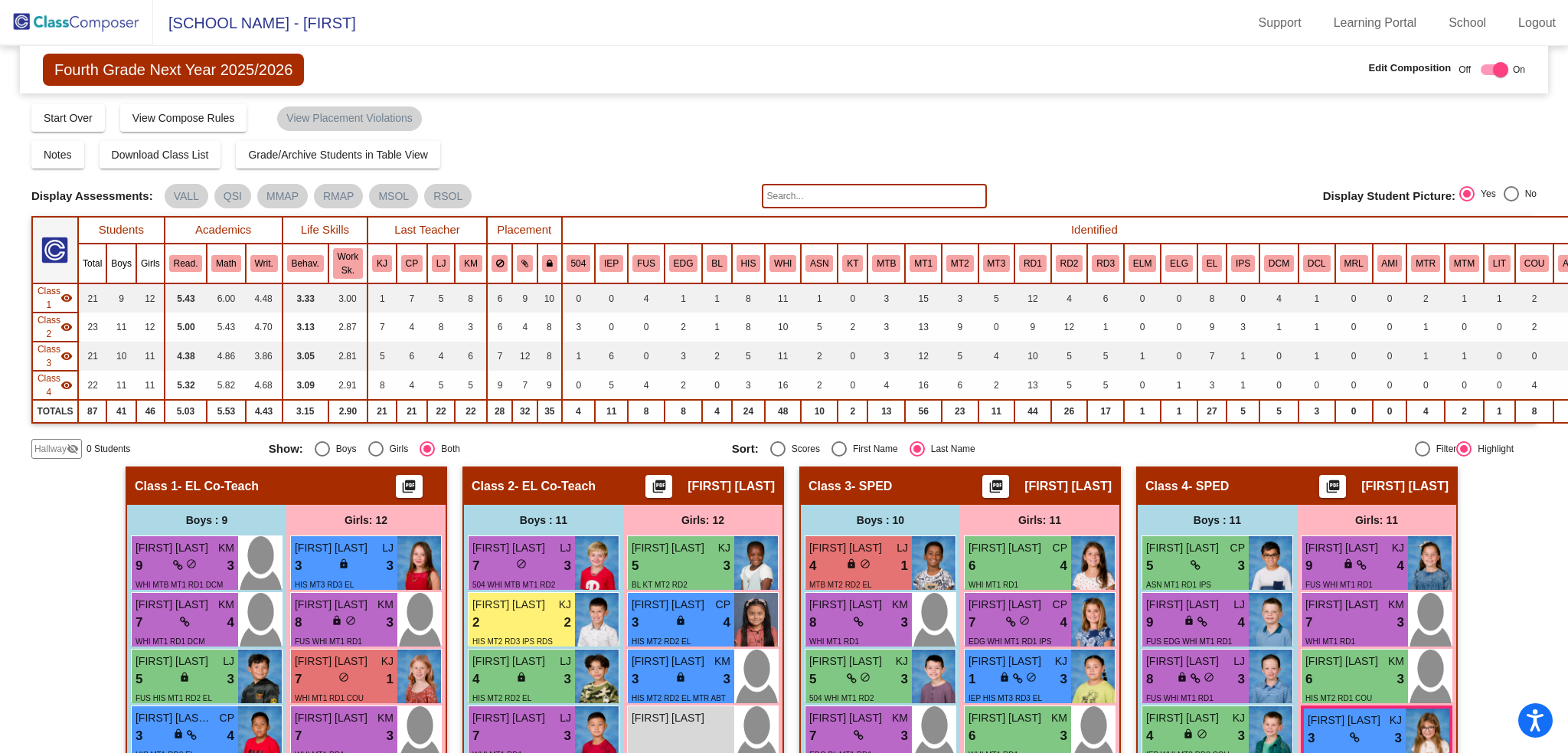 click 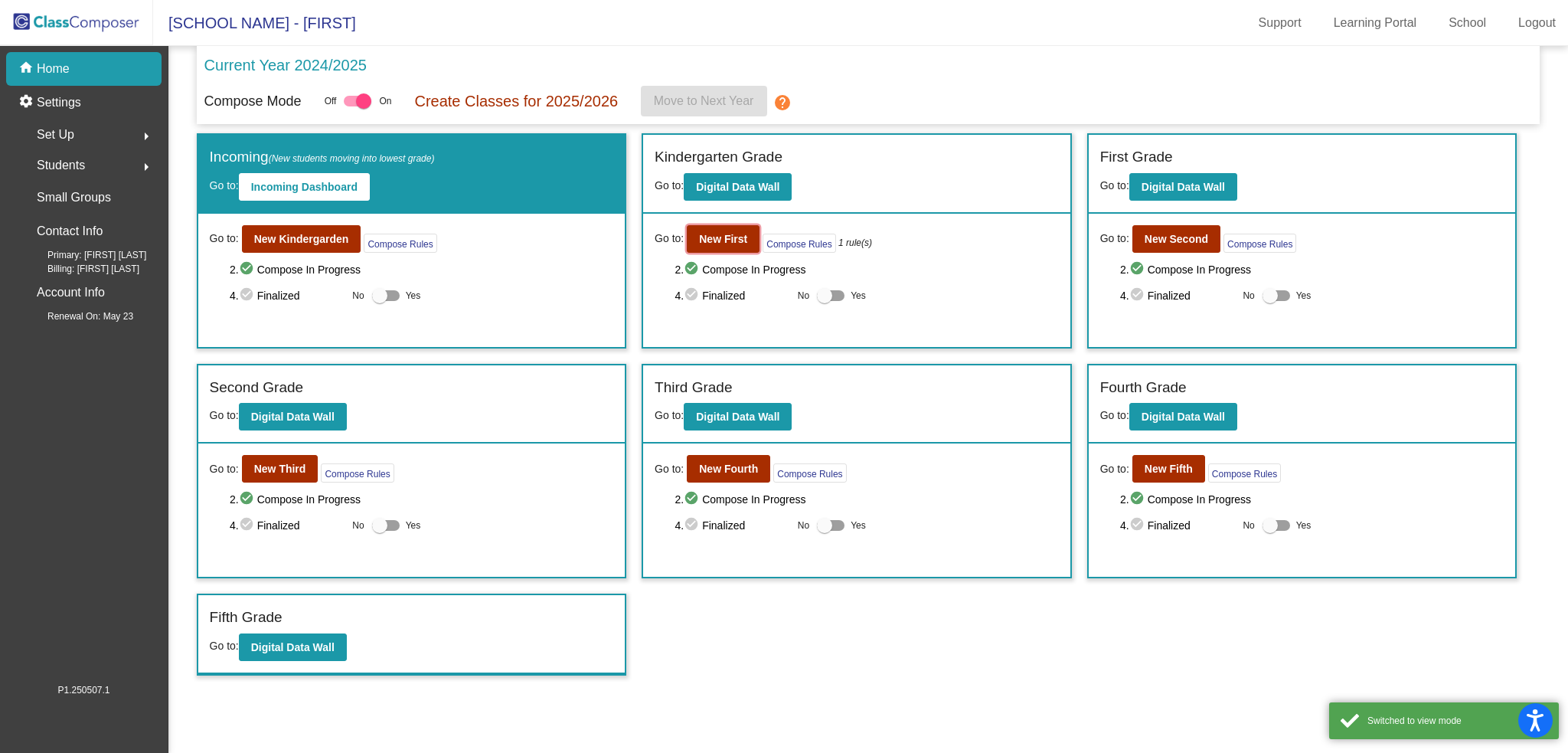 click on "New First" 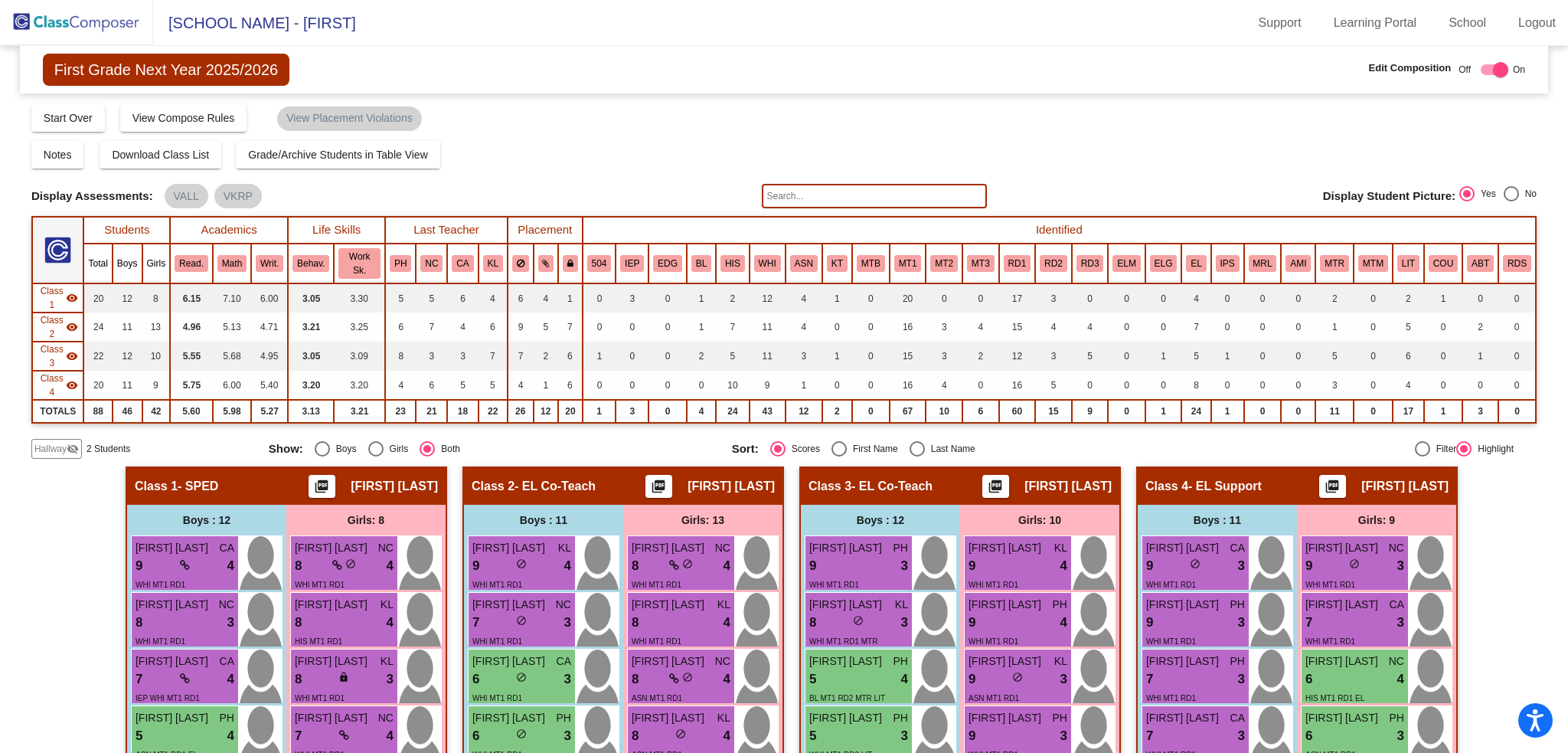 click on "visibility_off" 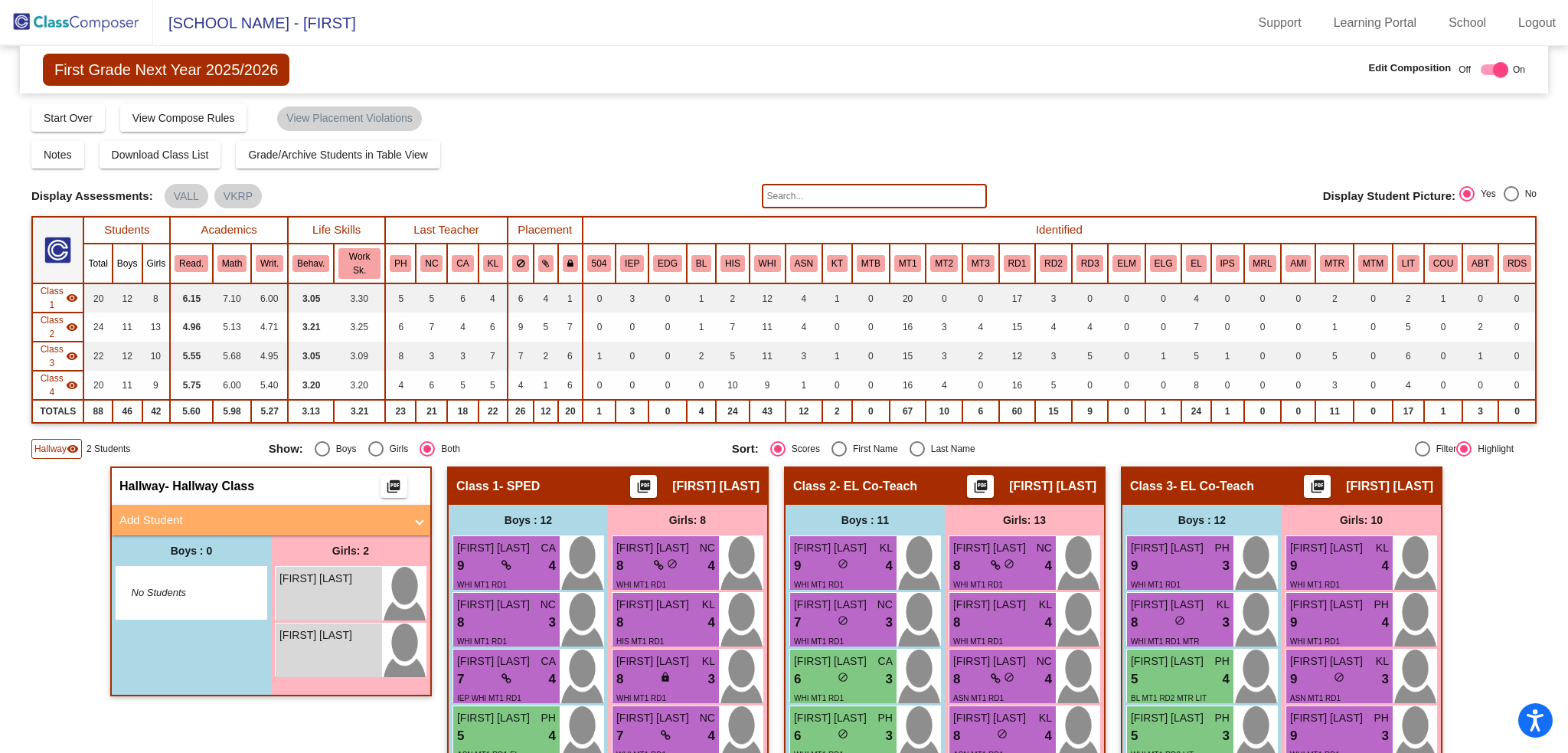 click on "Notes   Download Class List   Import Students   Grade/Archive Students in Table View   New Small Group   Saved Small Group" 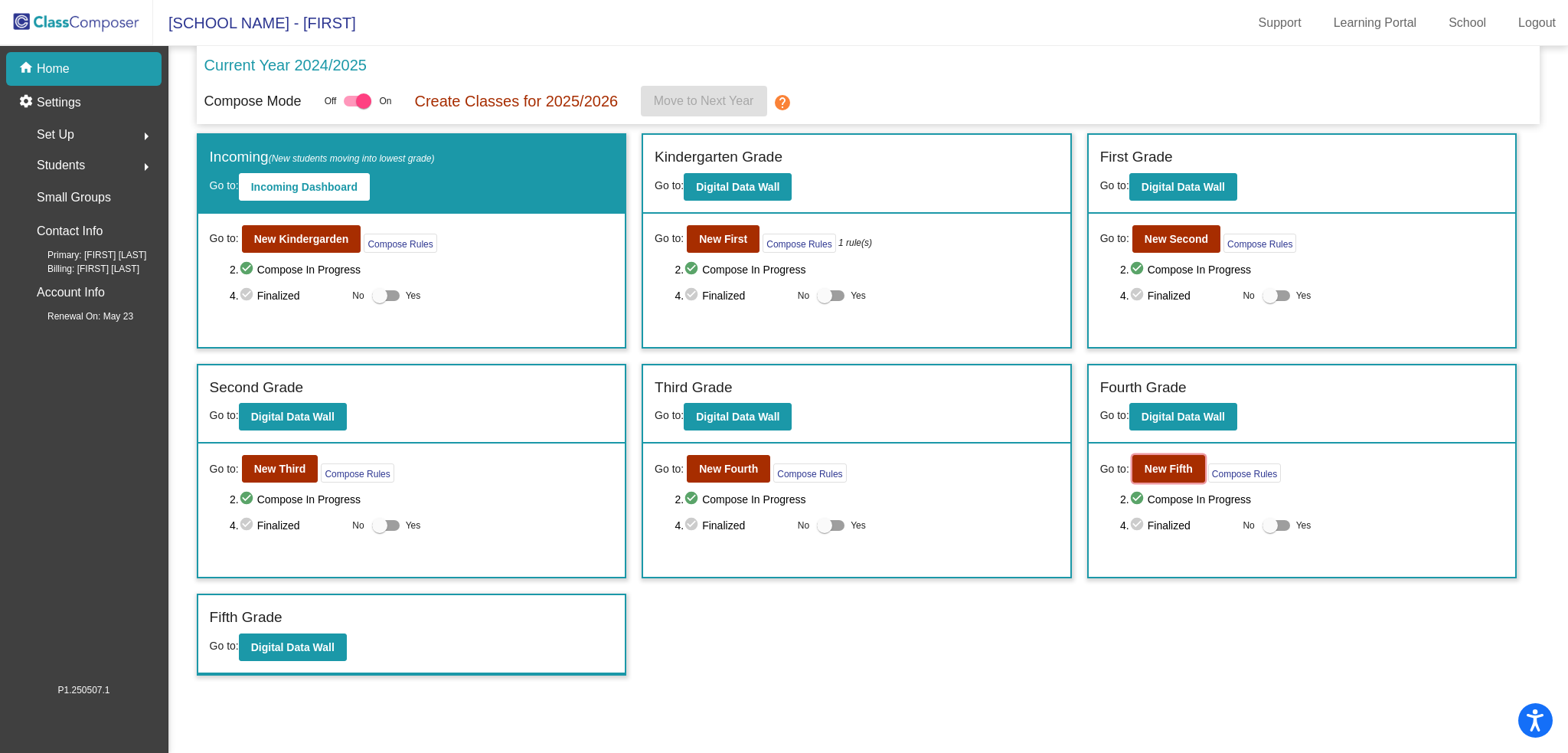 click on "New Fifth" 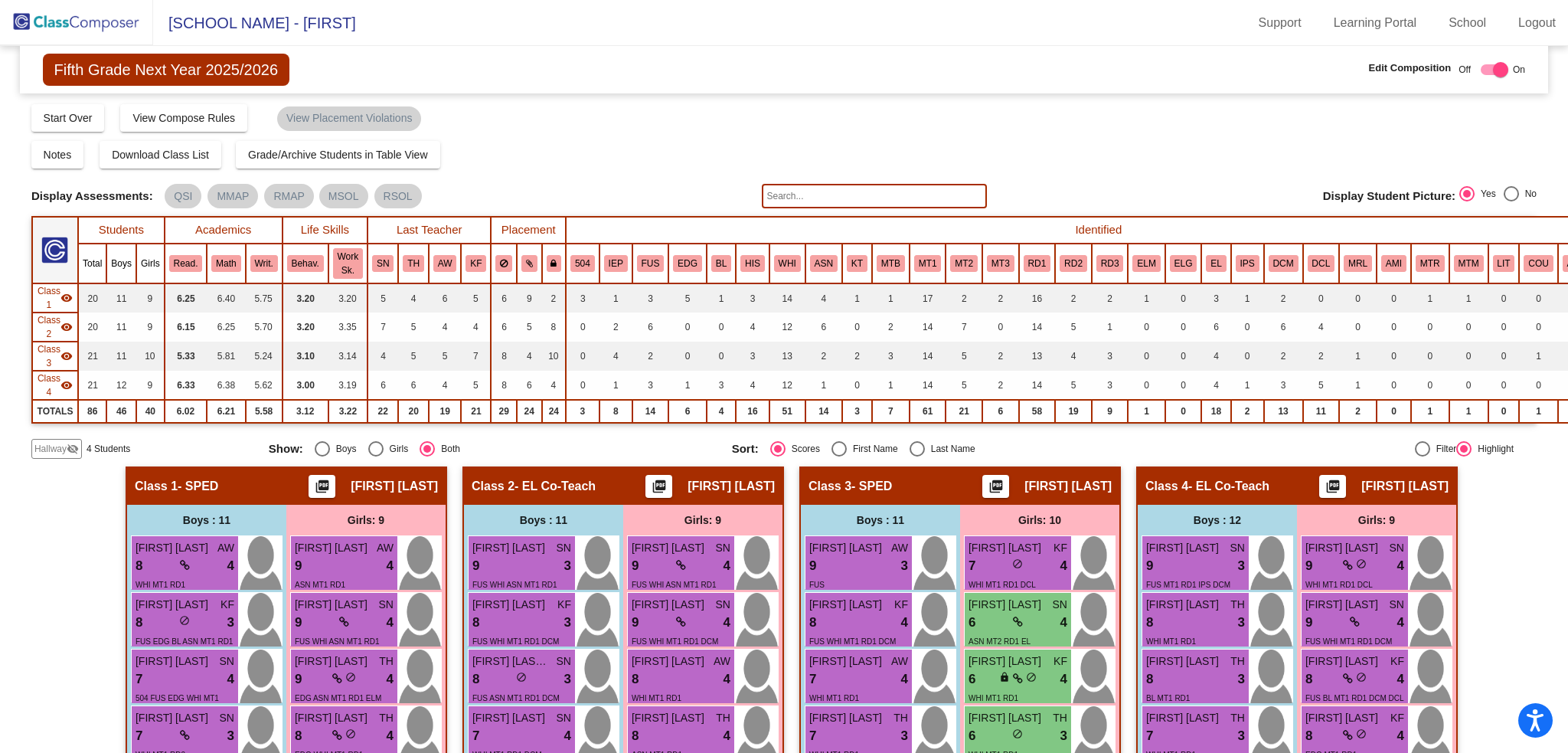 click on "Hallway" 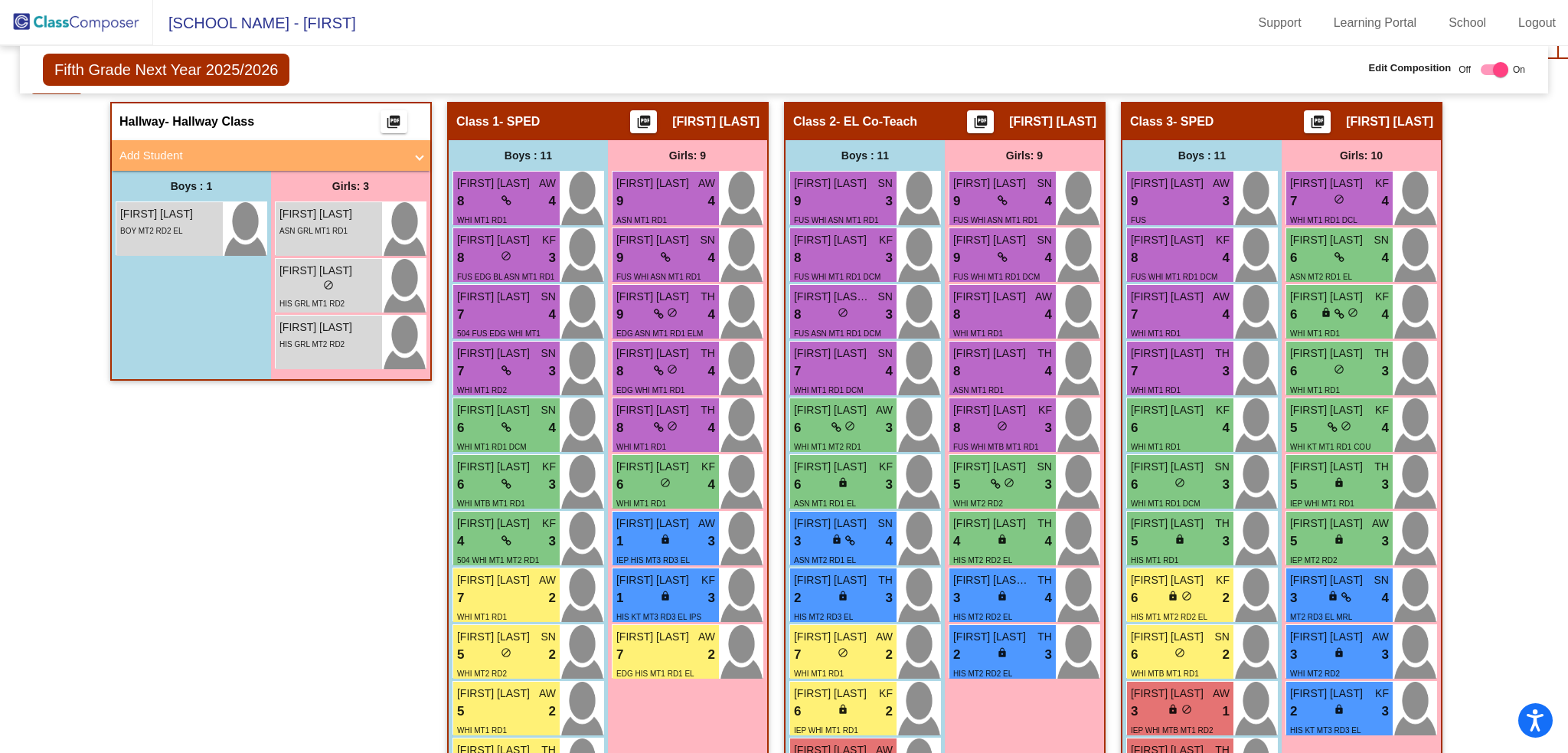 scroll, scrollTop: 288, scrollLeft: 0, axis: vertical 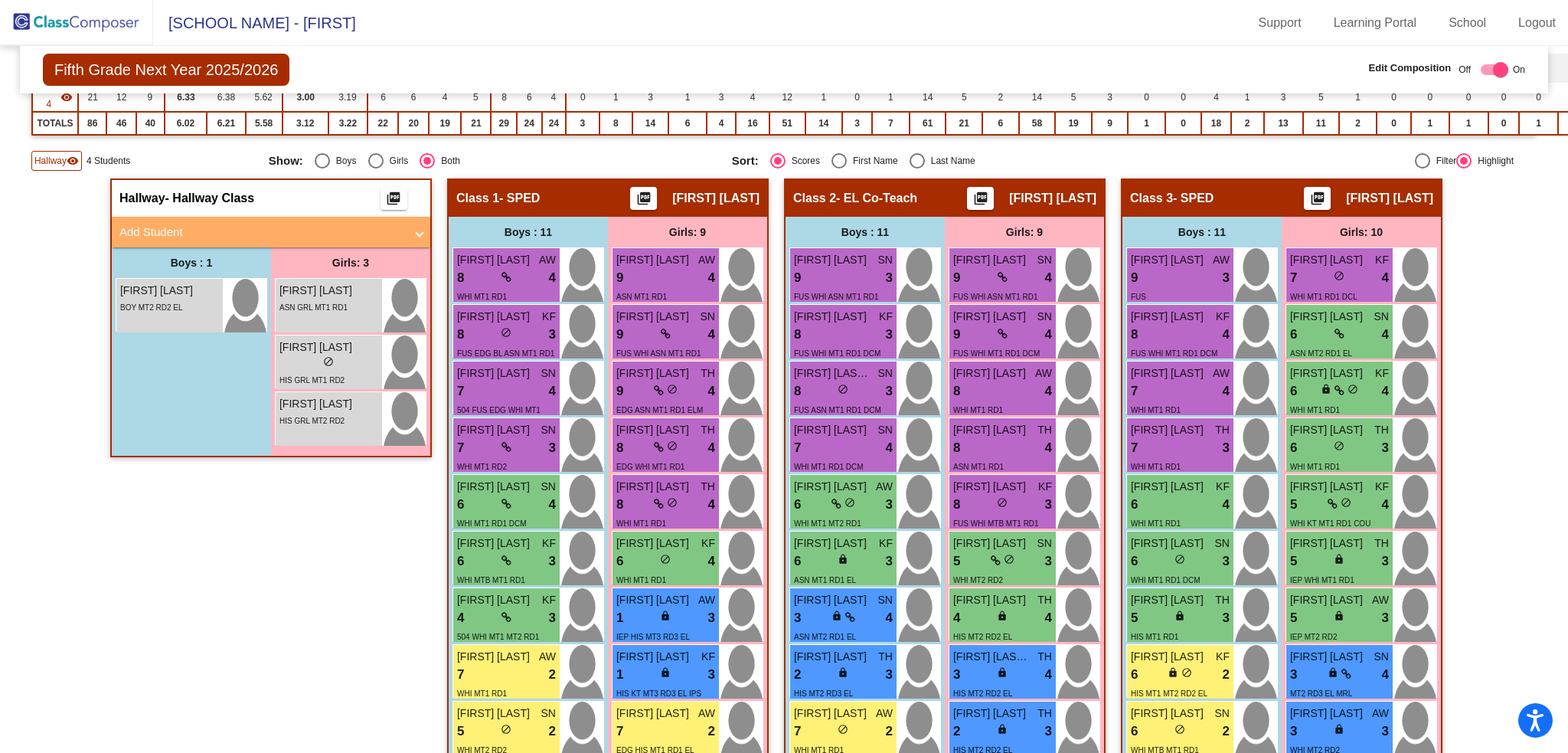 click on "BOY MT2 RD2 EL" at bounding box center [152, 306] 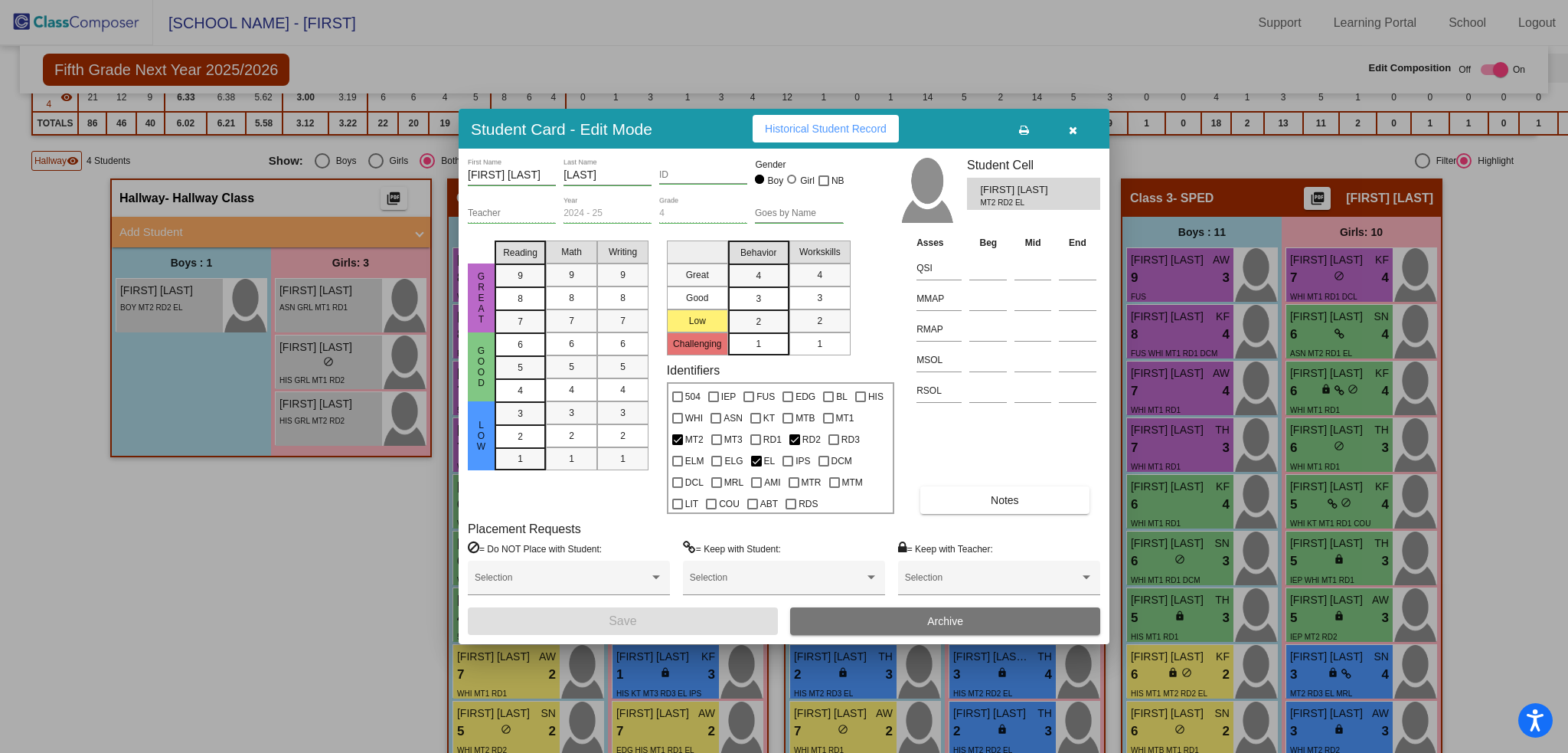 click on "Archive" at bounding box center [945, 621] 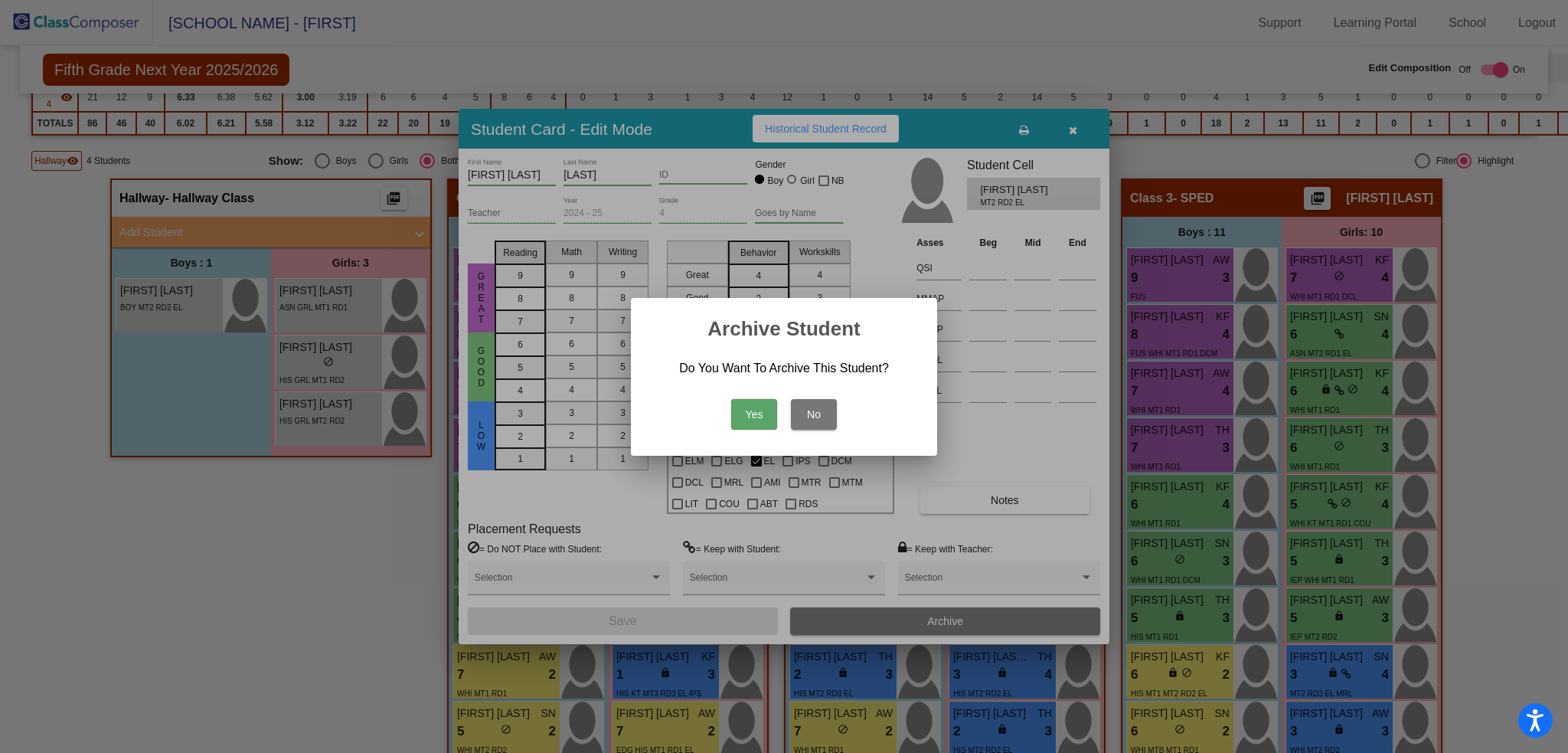 click on "Yes" at bounding box center [754, 414] 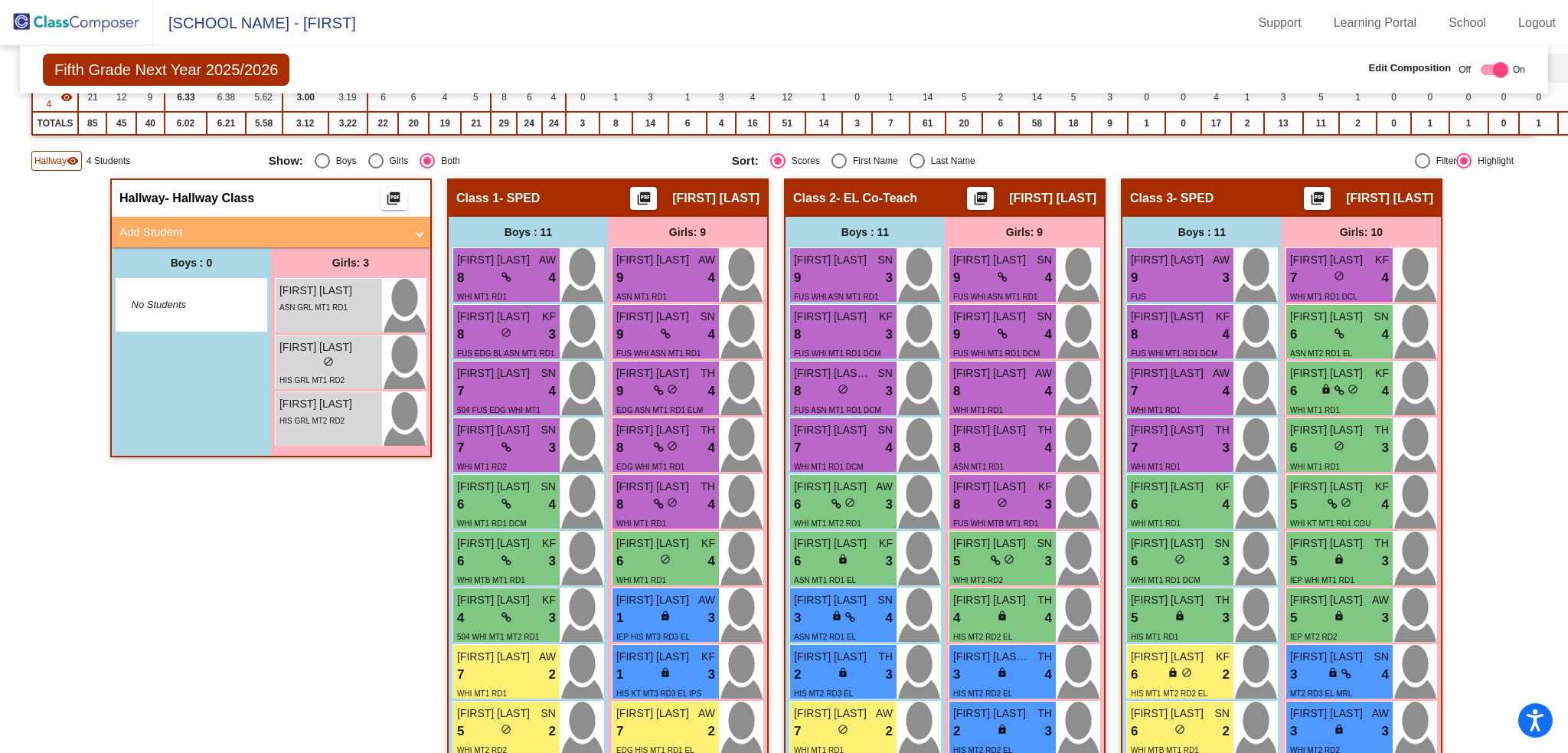 click on "ASN GRL MT1 RD1" at bounding box center (313, 307) 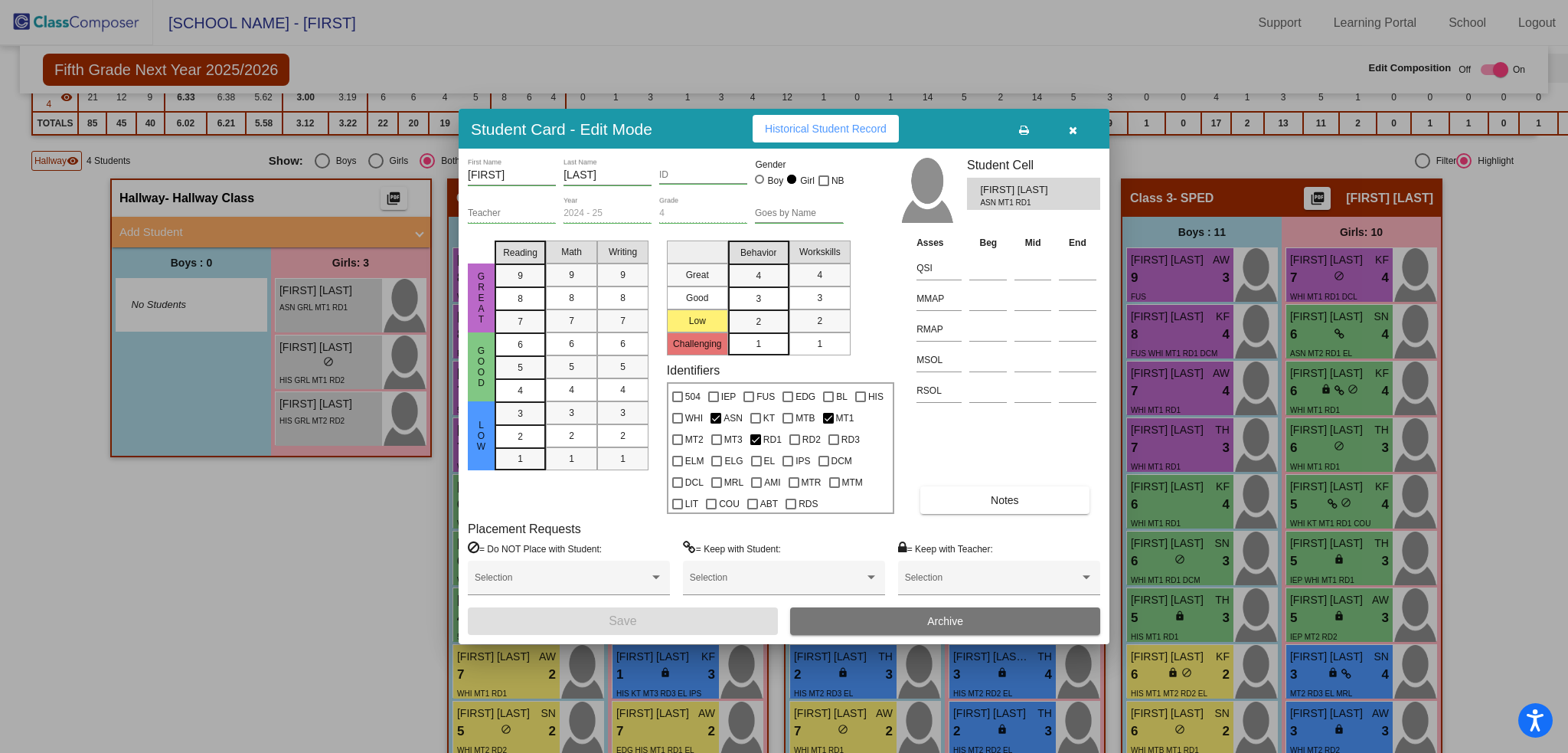 click on "Archive" at bounding box center (945, 621) 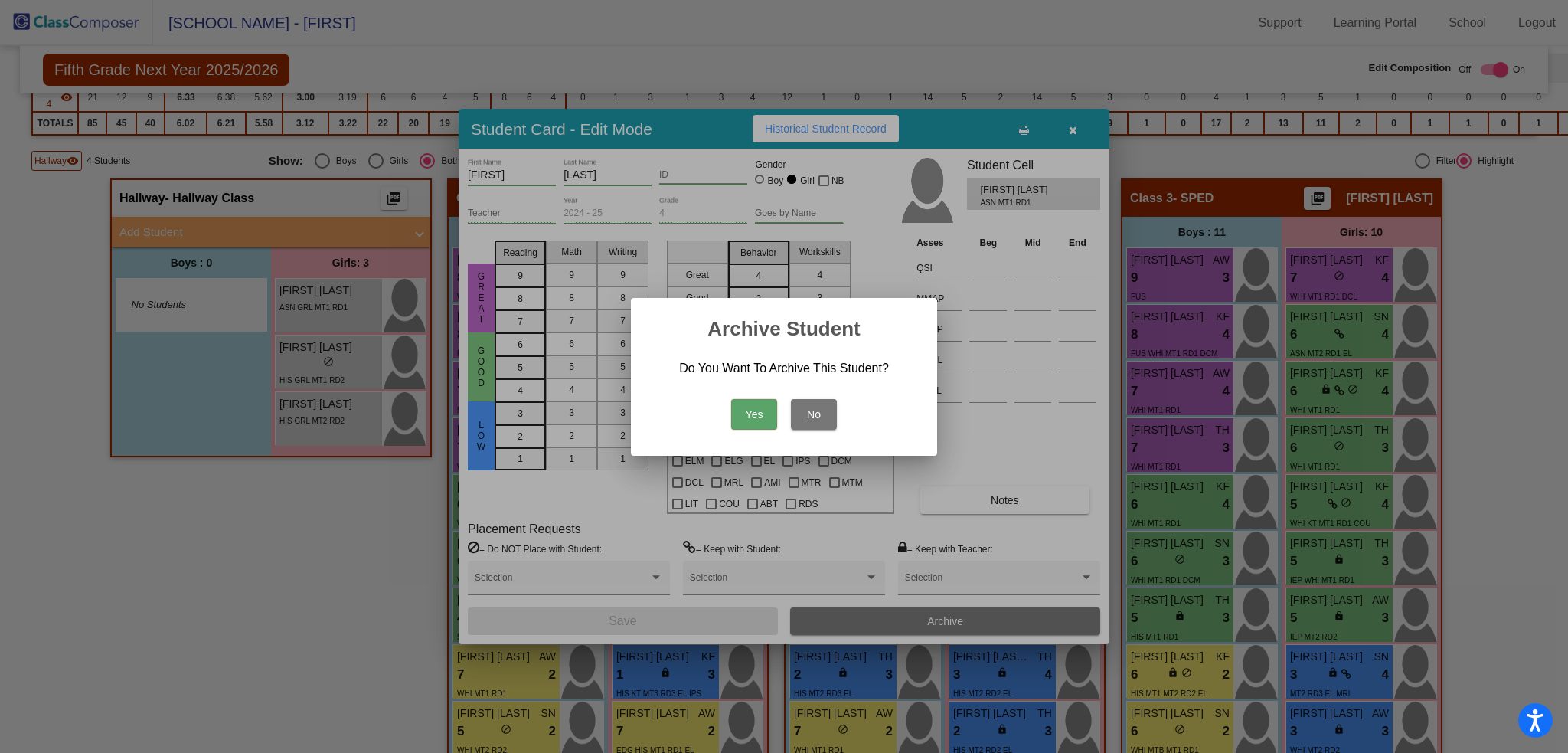 click on "Yes" at bounding box center (754, 414) 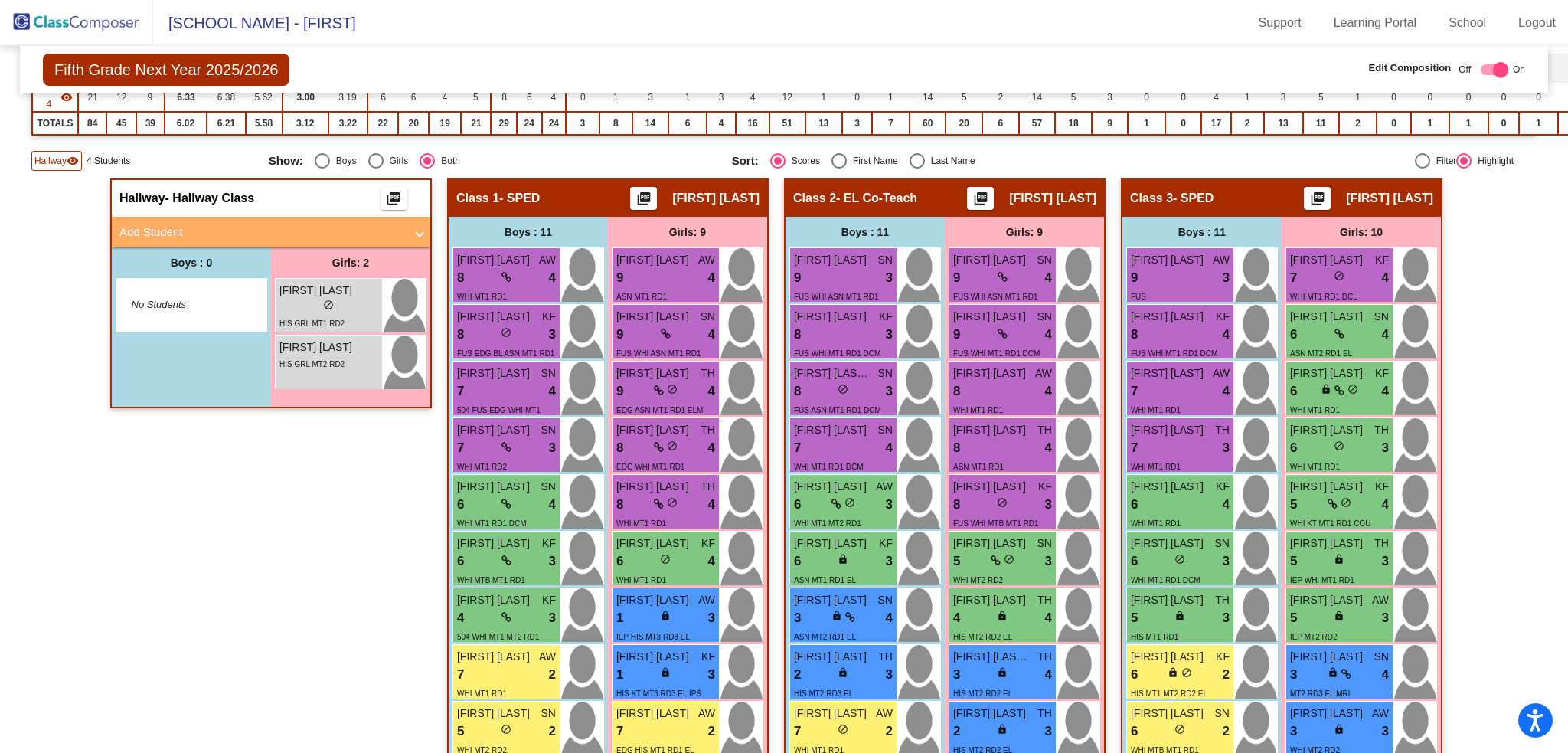 click on "HIS GRL MT1 RD2" at bounding box center (312, 322) 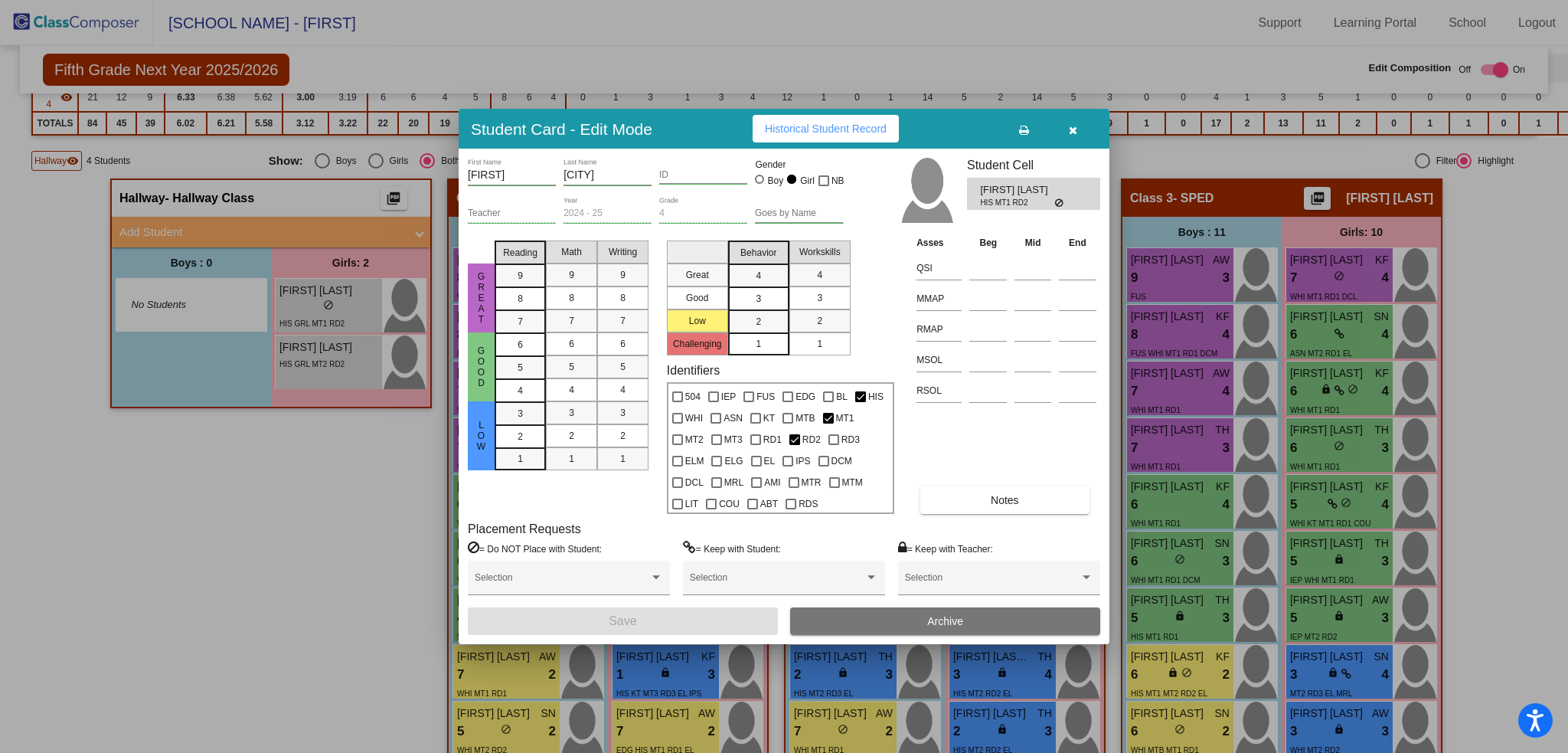 click on "Archive" at bounding box center [945, 621] 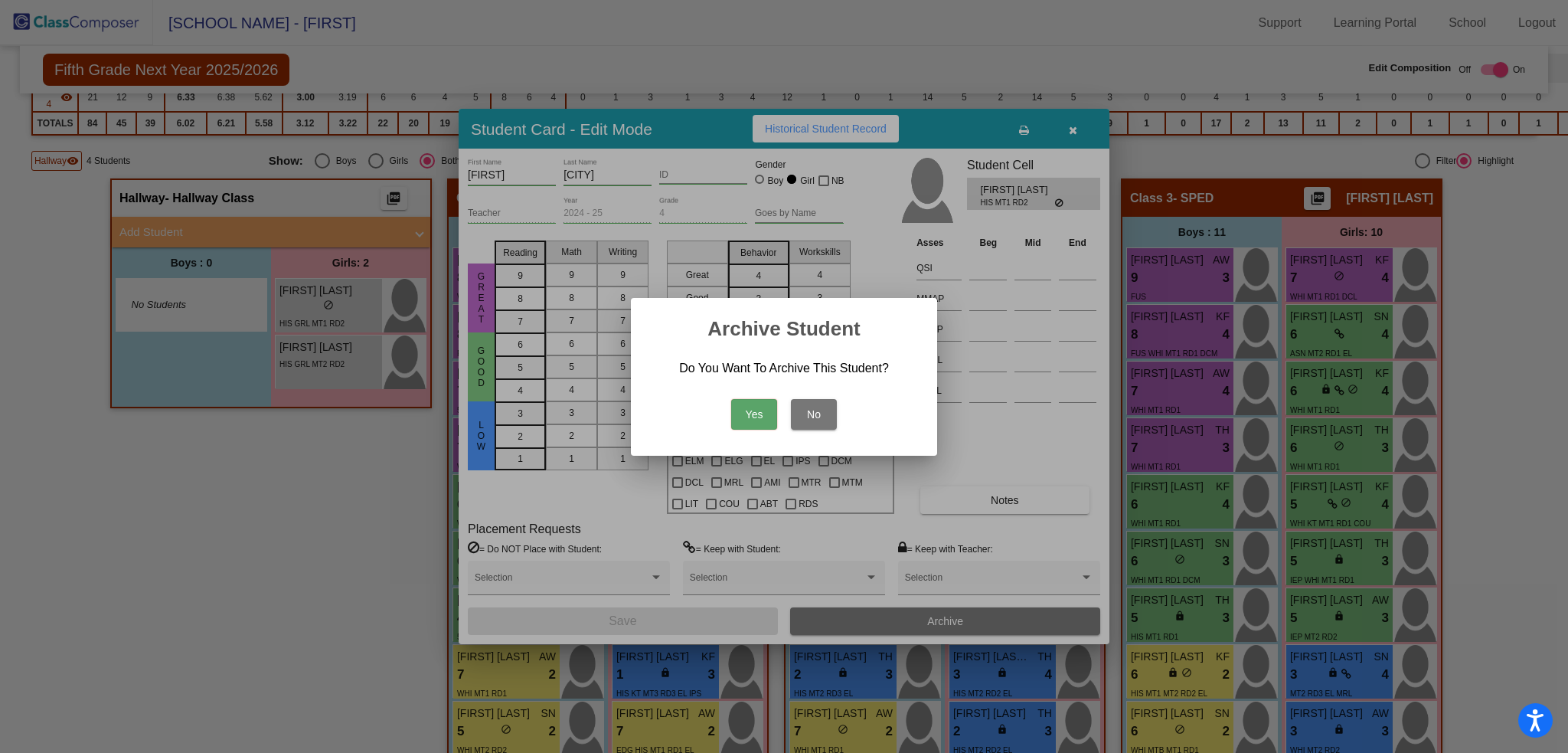 click on "Yes" at bounding box center (754, 414) 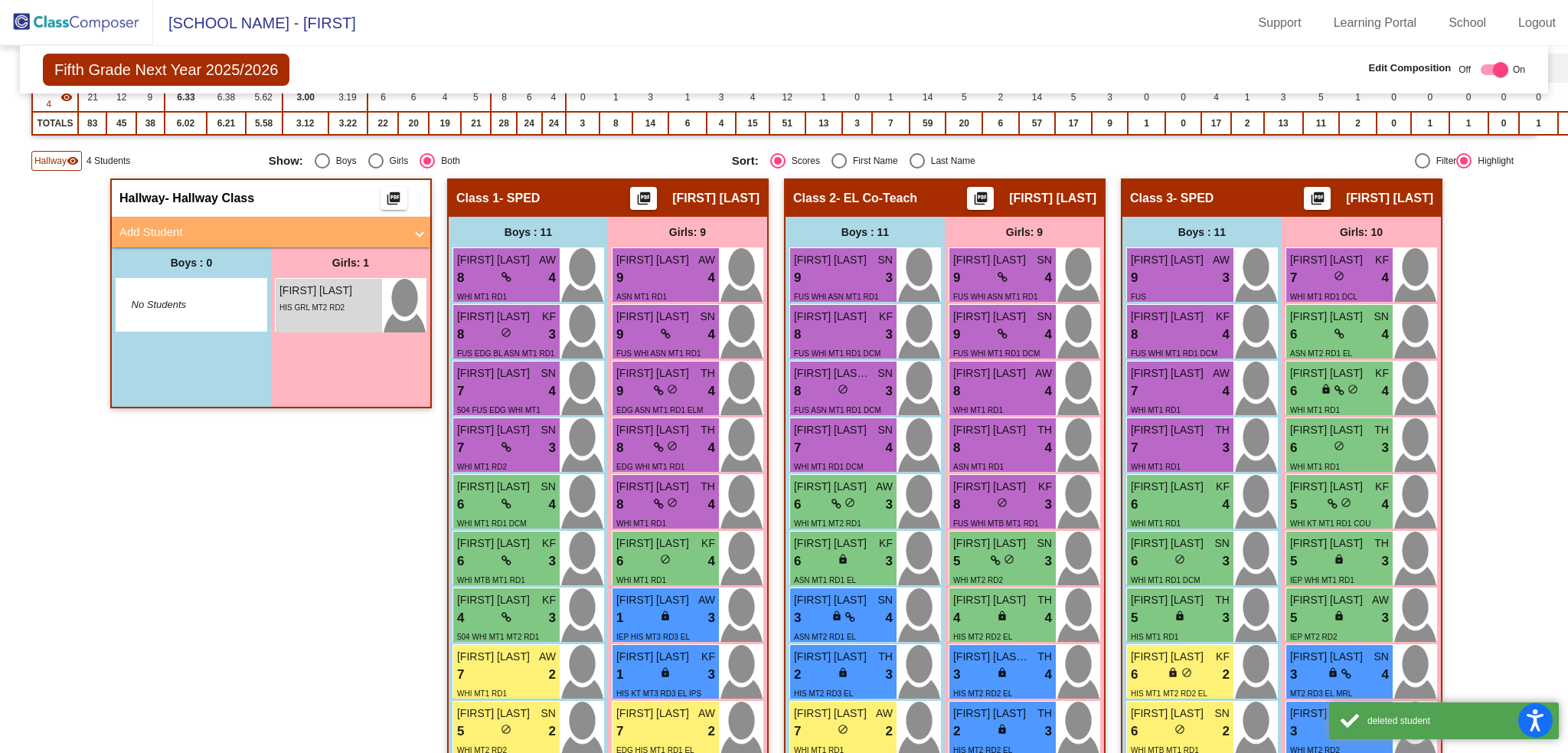 click on "HIS GRL MT2 RD2" at bounding box center [328, 306] 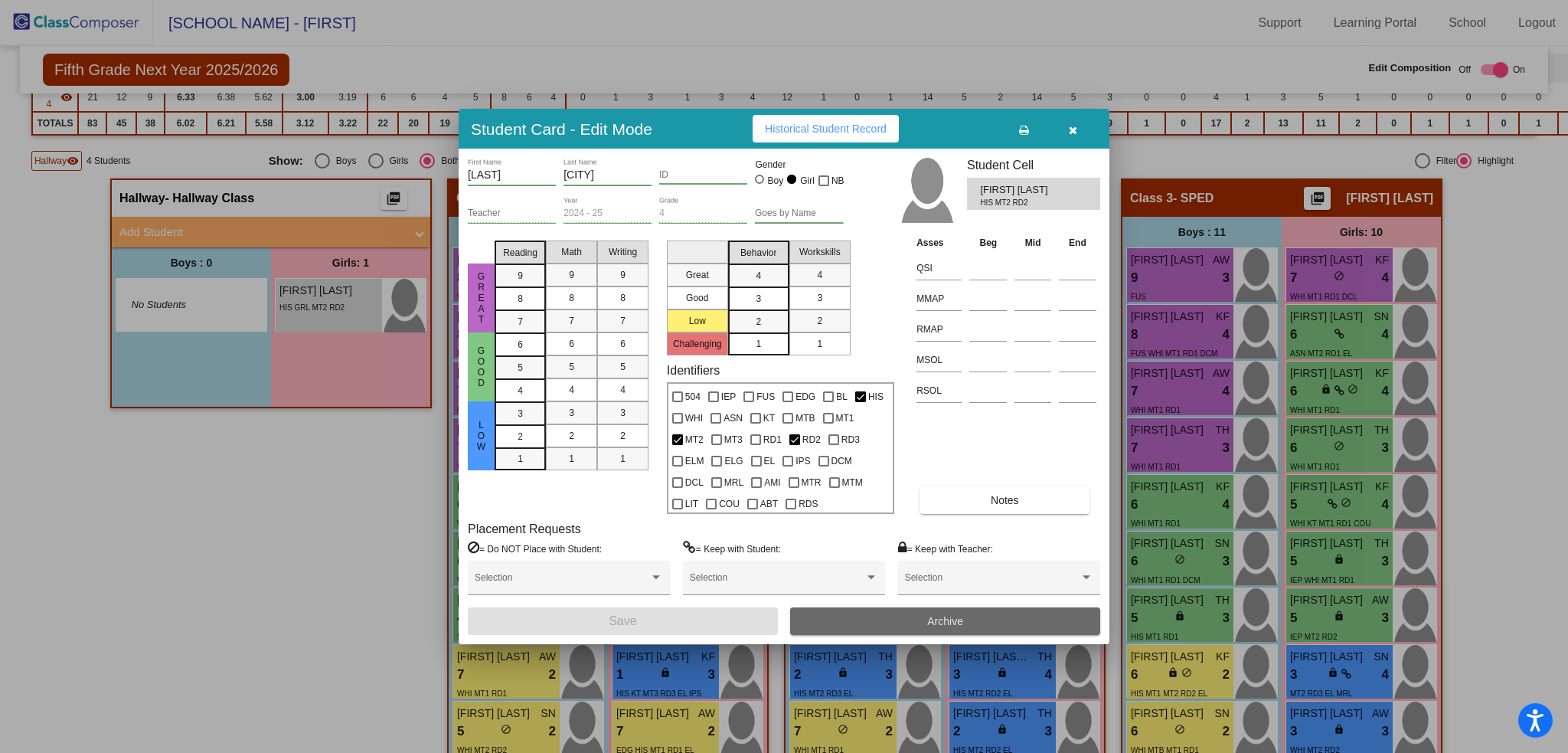 click on "Archive" at bounding box center [945, 621] 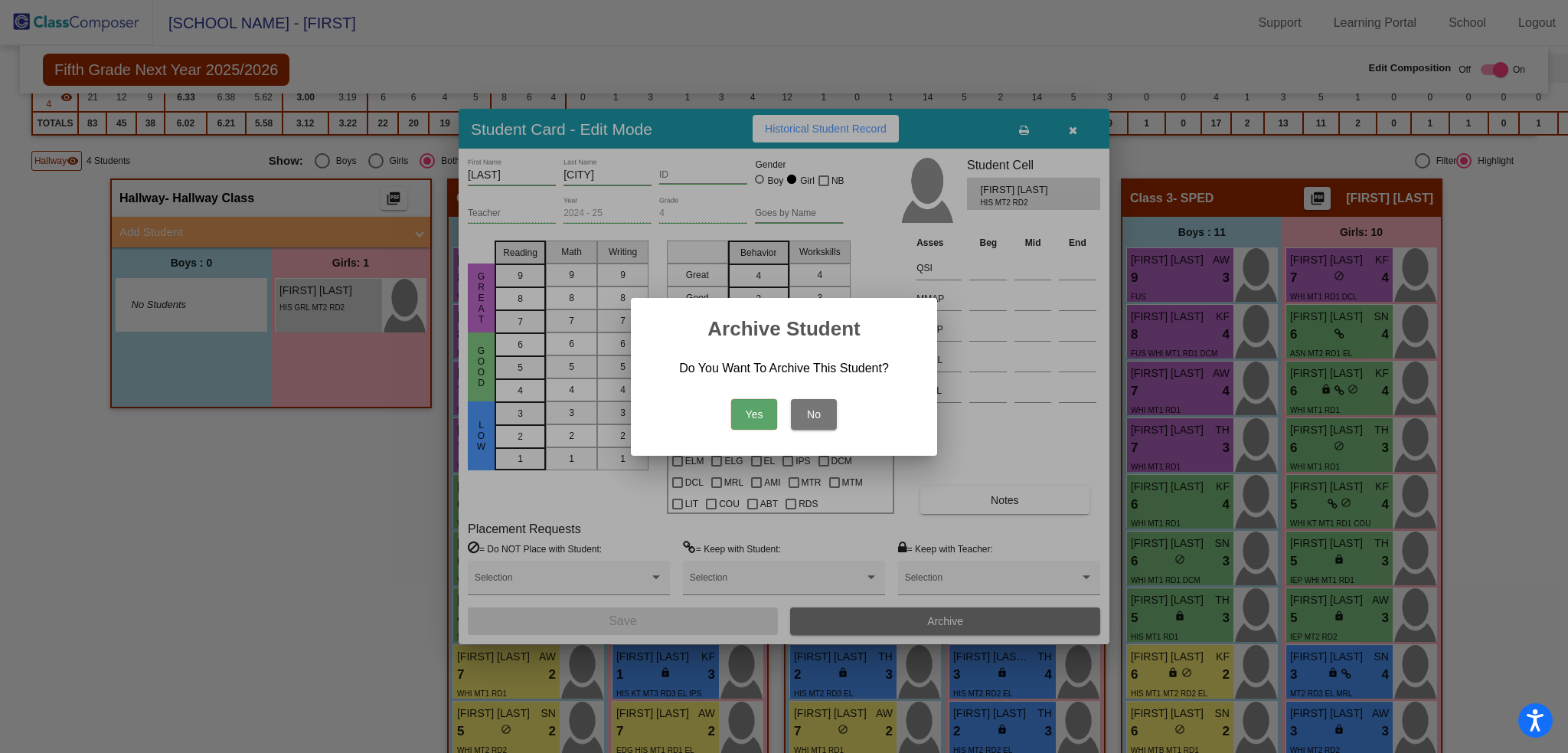 click on "Yes" at bounding box center (754, 414) 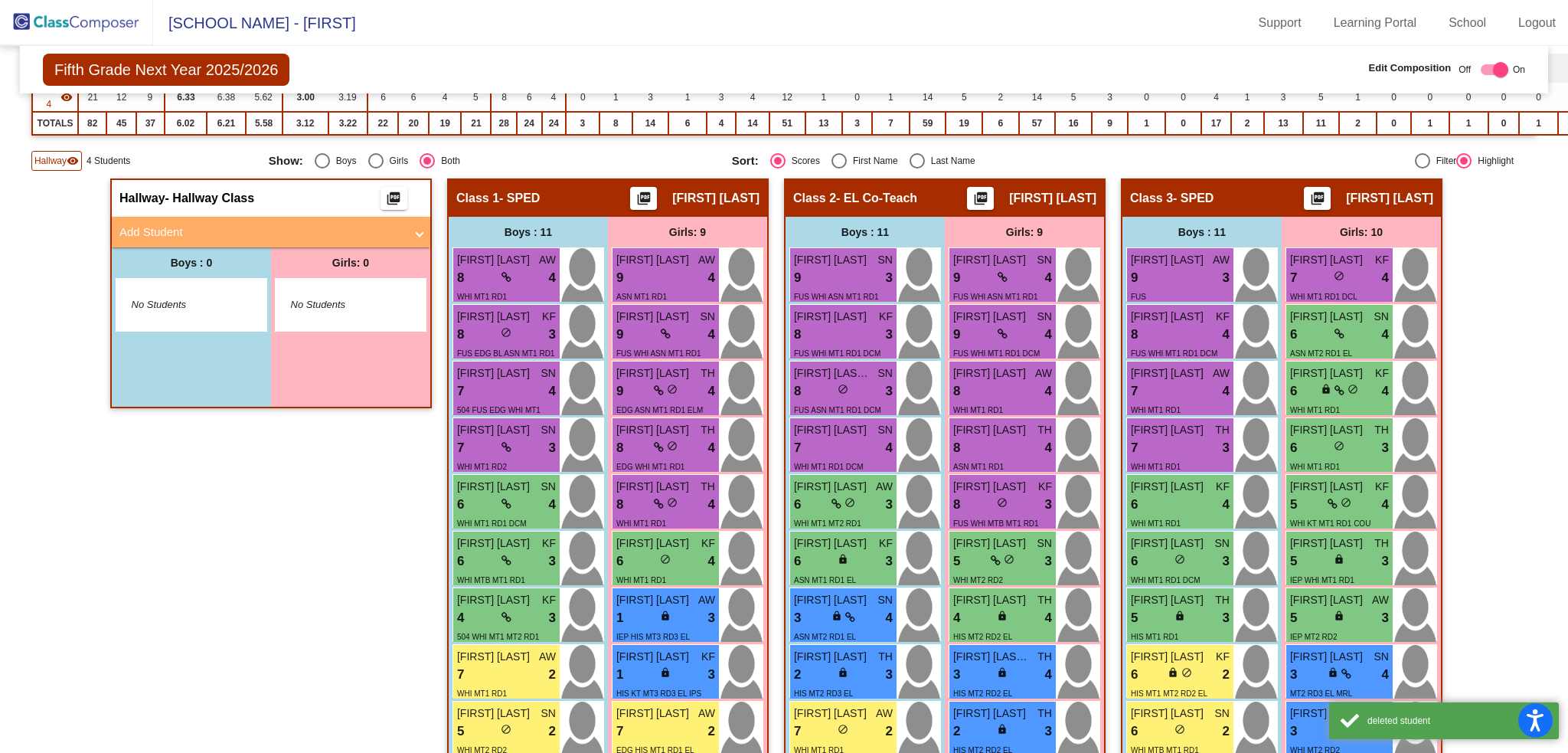 click on "Add Student" at bounding box center [262, 232] 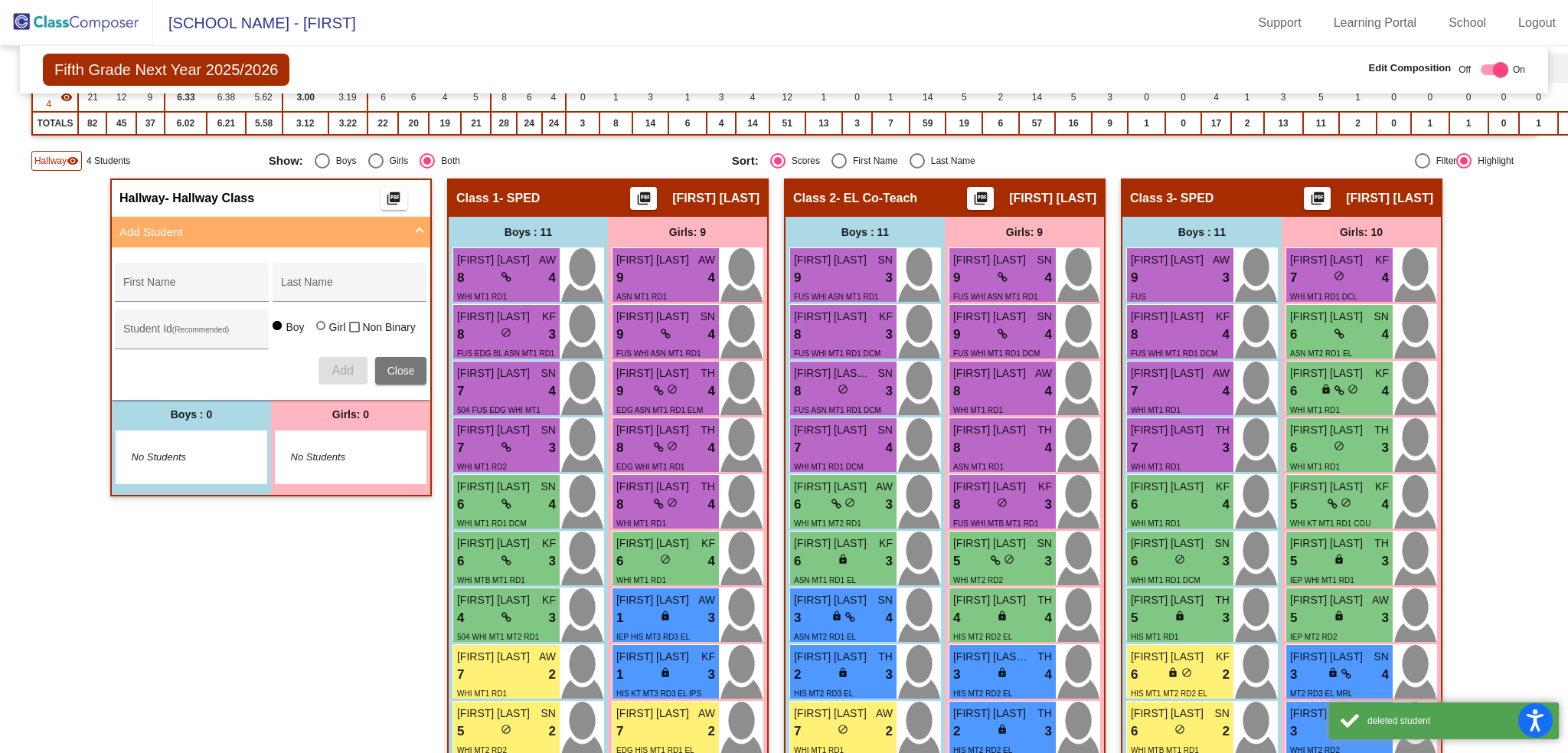 click on "First Name" at bounding box center [192, 286] 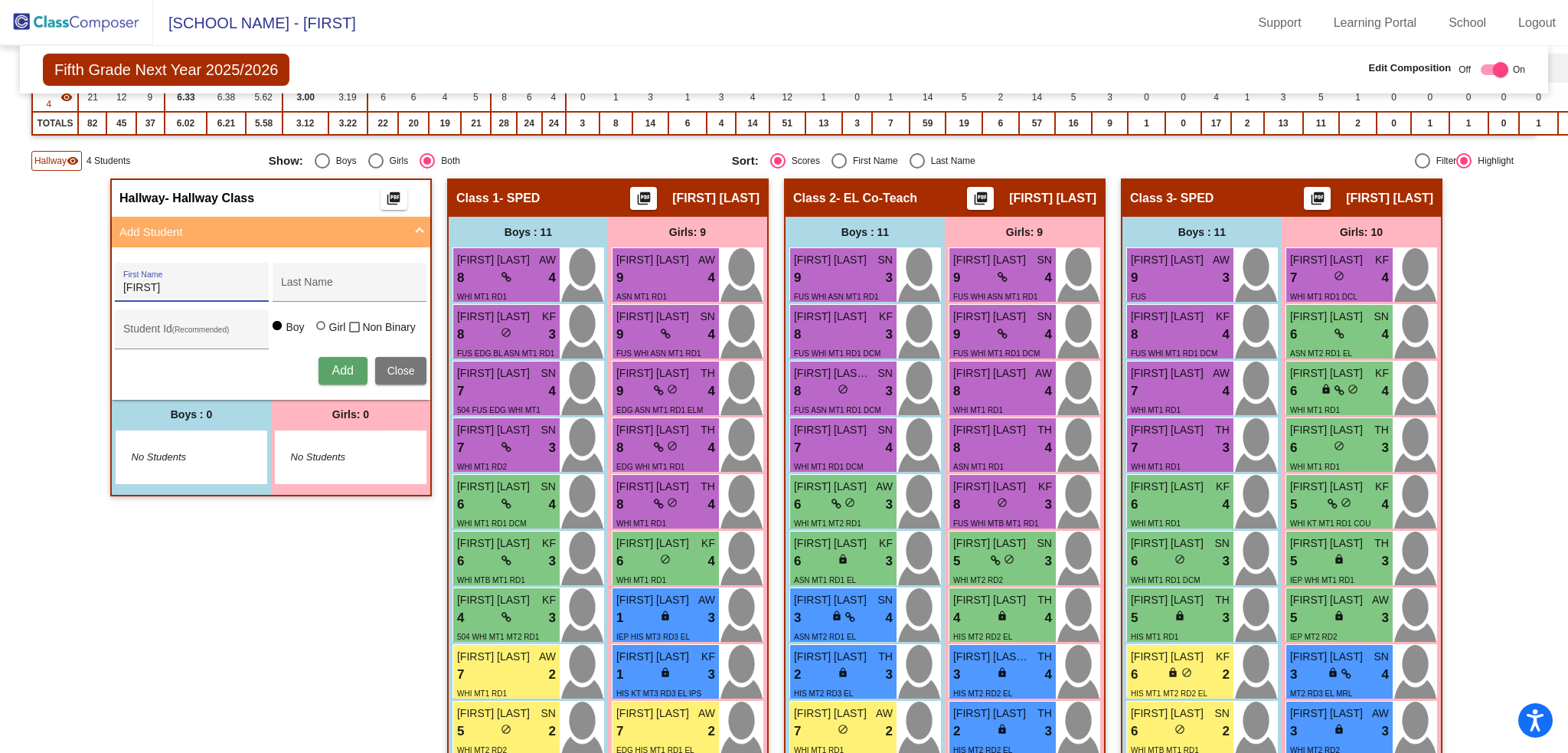 type on "[FIRST]" 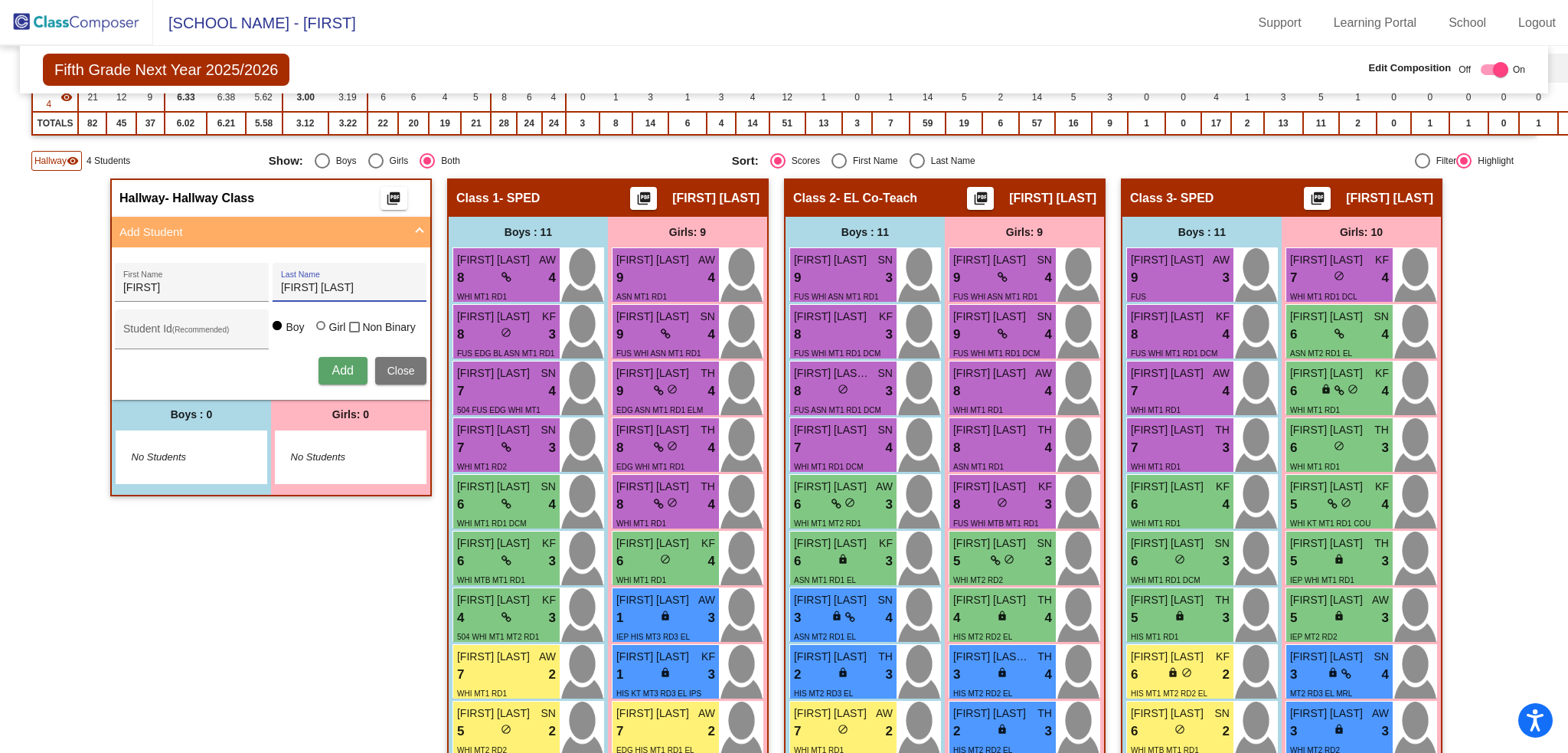type on "[FIRST] [LAST]" 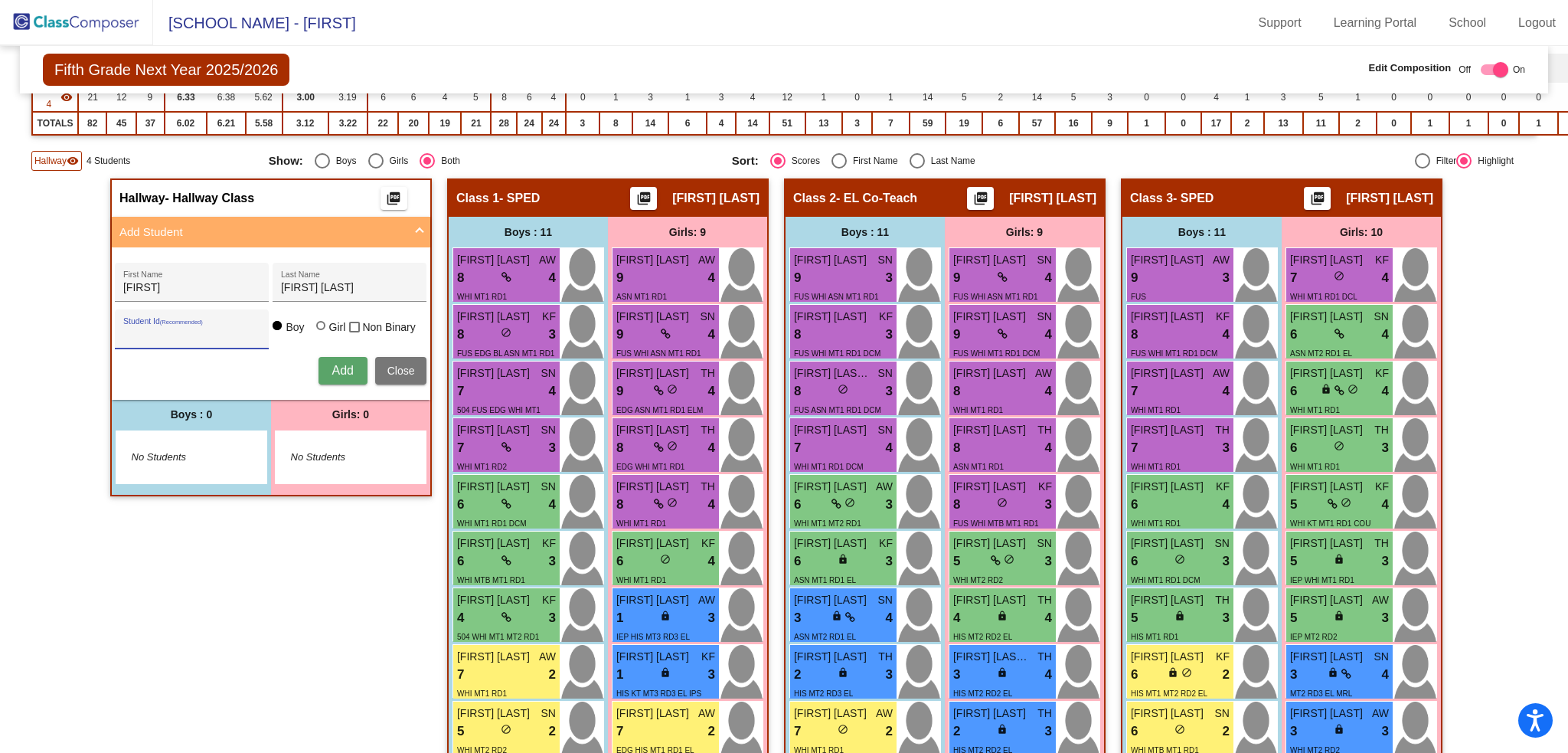 click on "Student Id  (Recommended)" at bounding box center (192, 333) 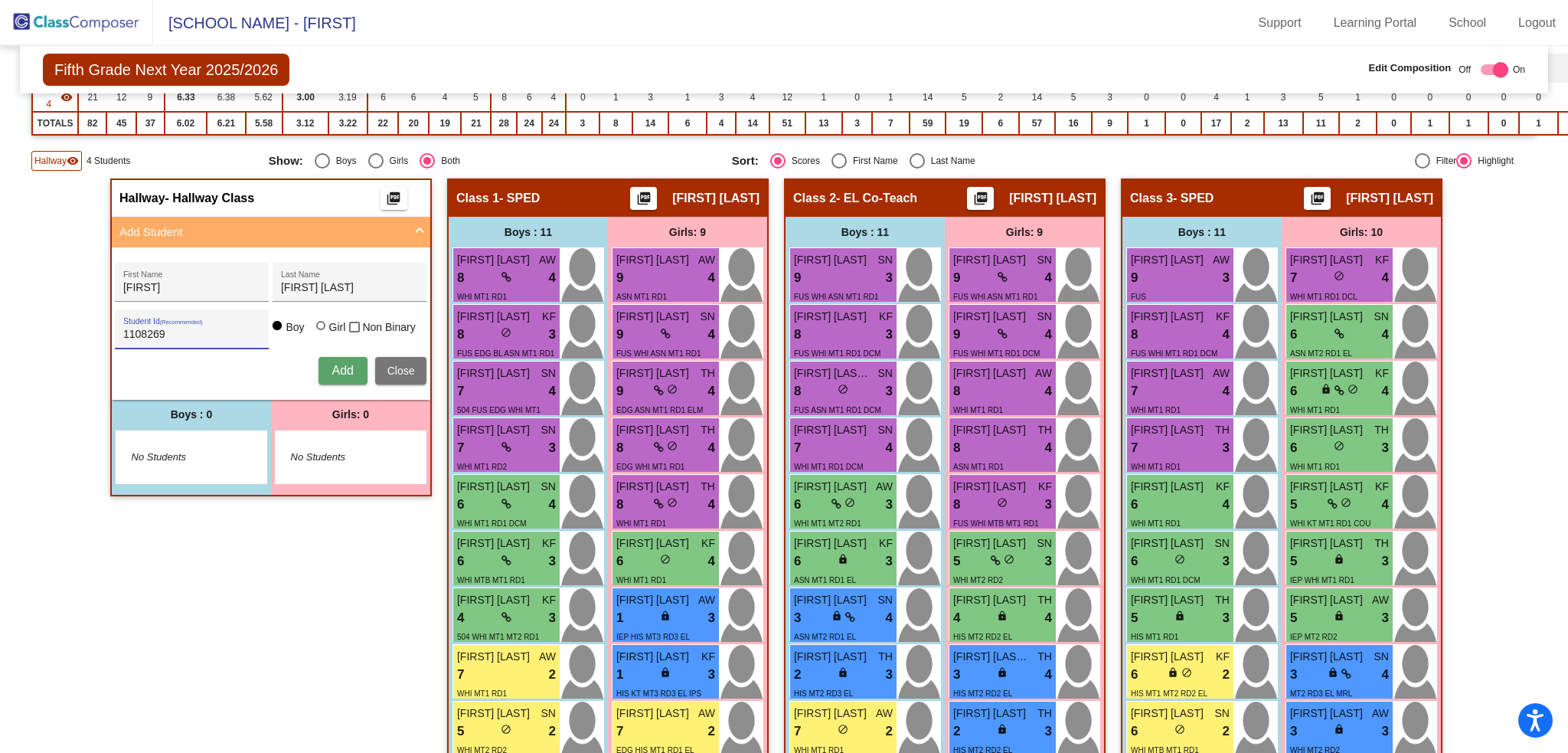 type on "1108269" 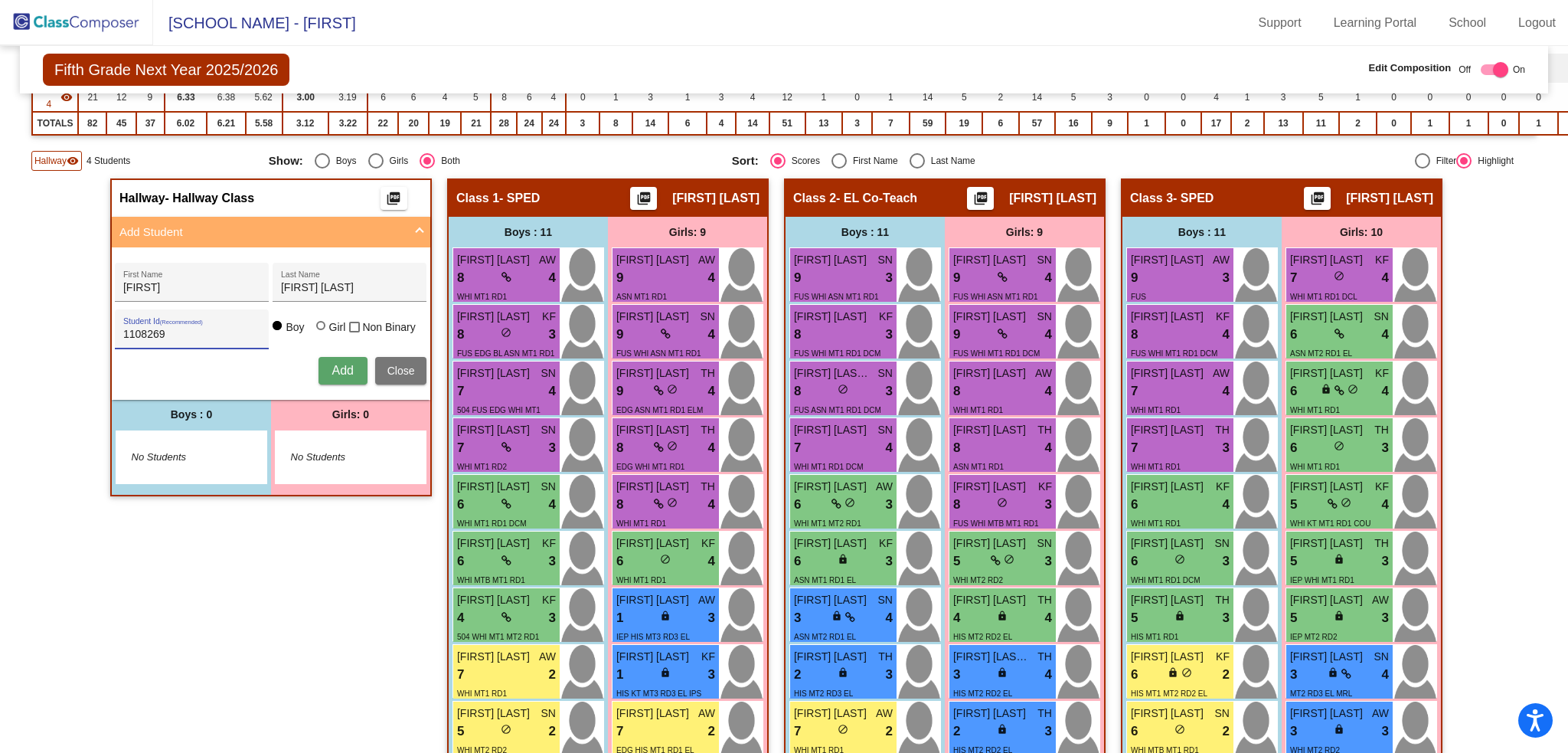 click on "Girl" at bounding box center (337, 327) 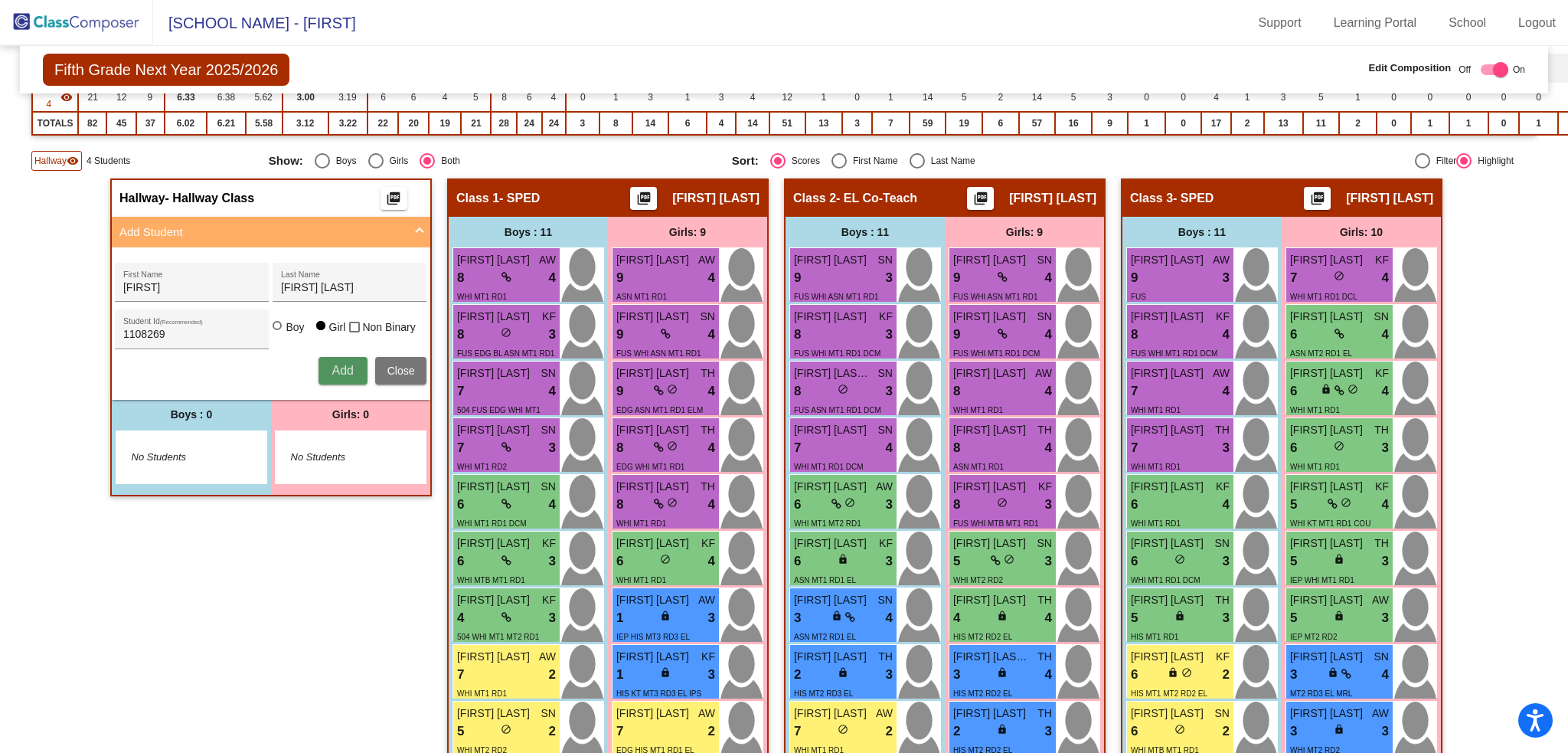 click on "Add" at bounding box center (343, 371) 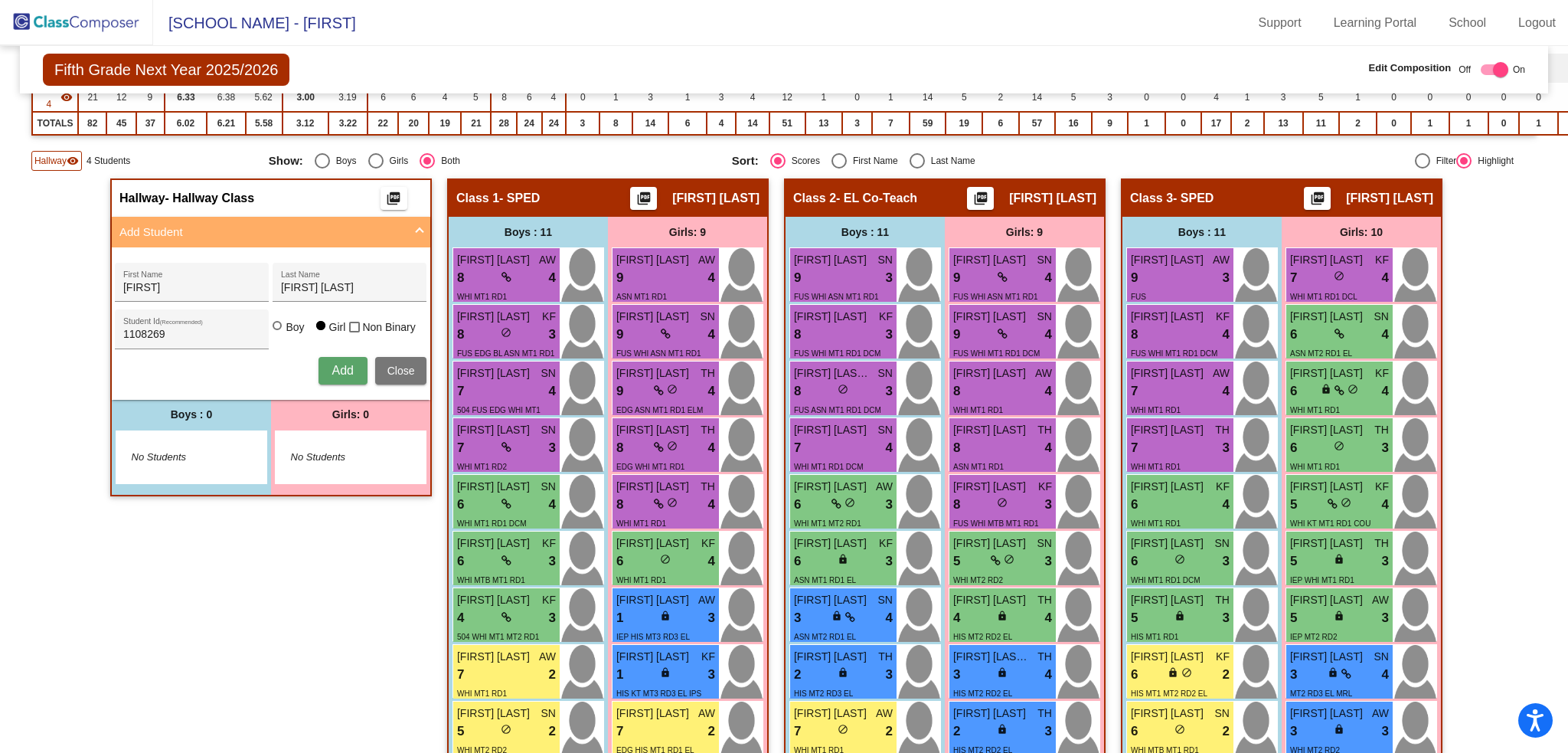 type 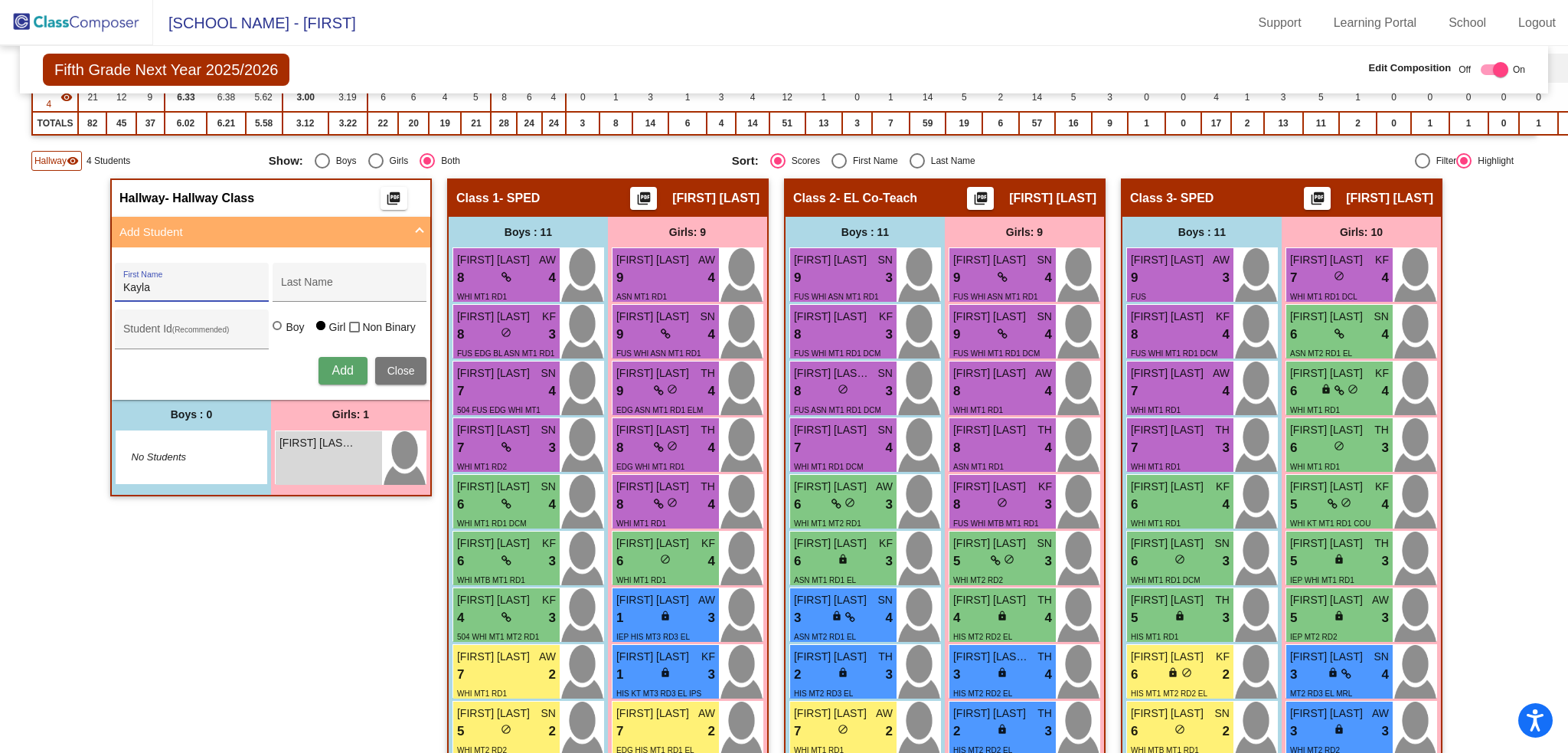 type on "Kayla" 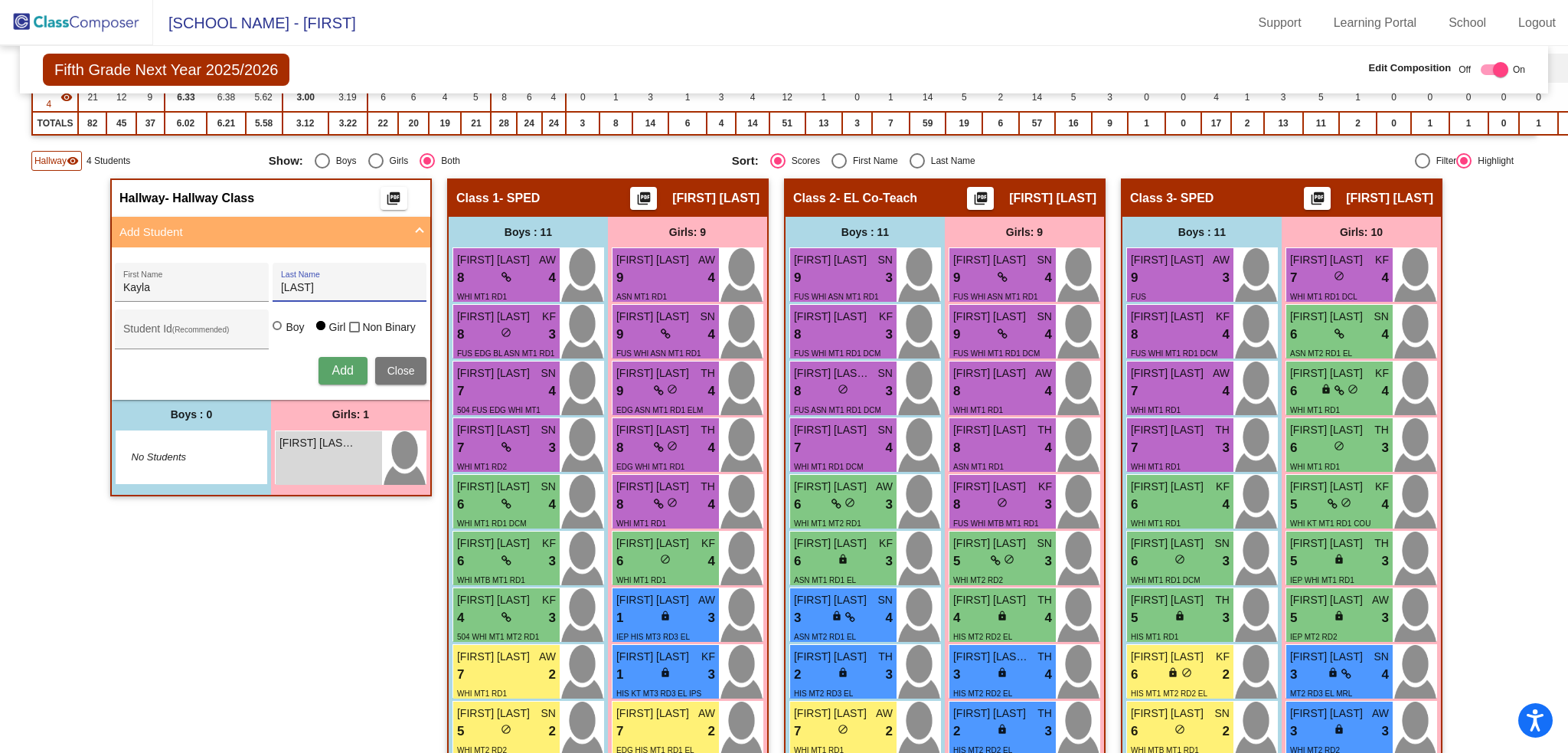 type on "[LAST]" 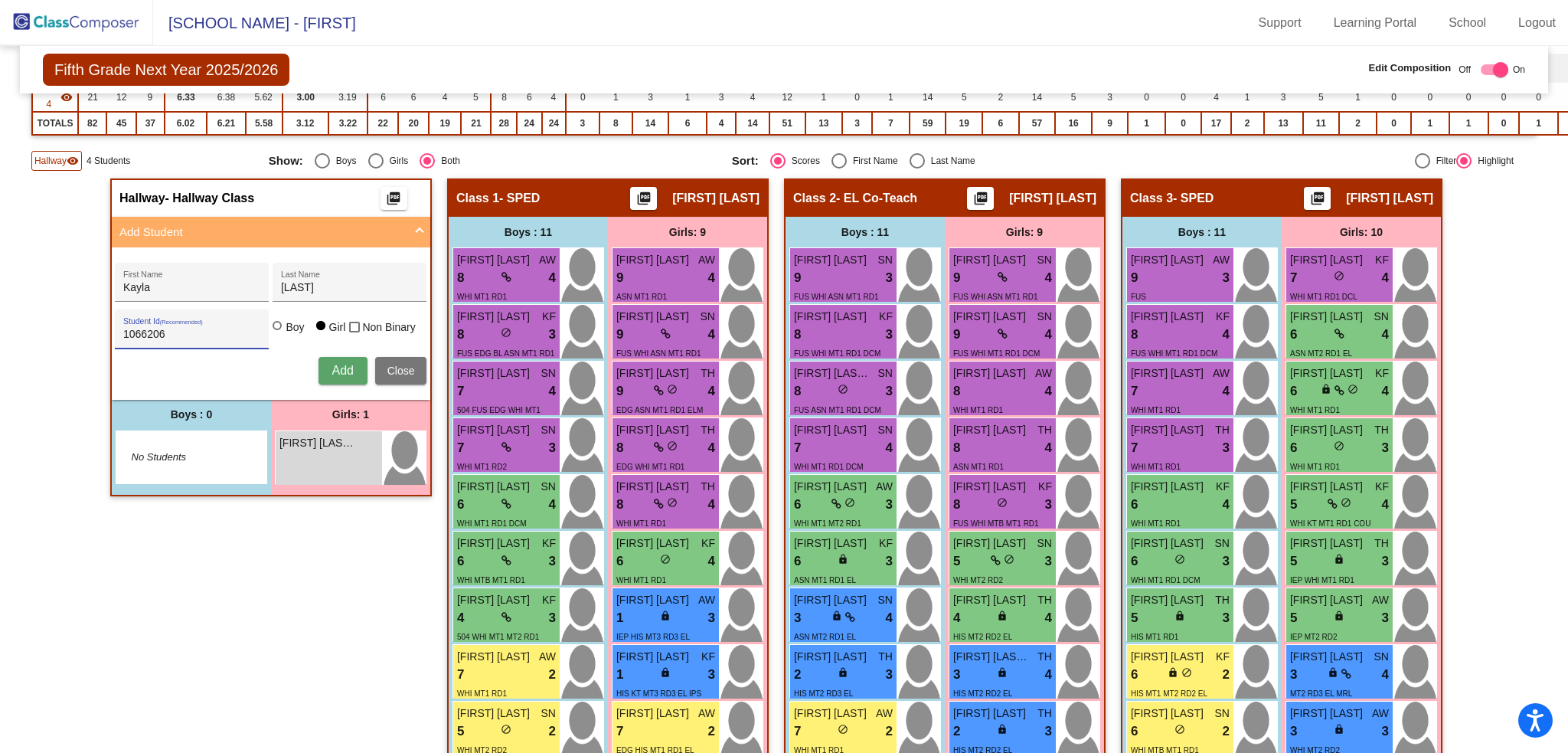 type on "1066206" 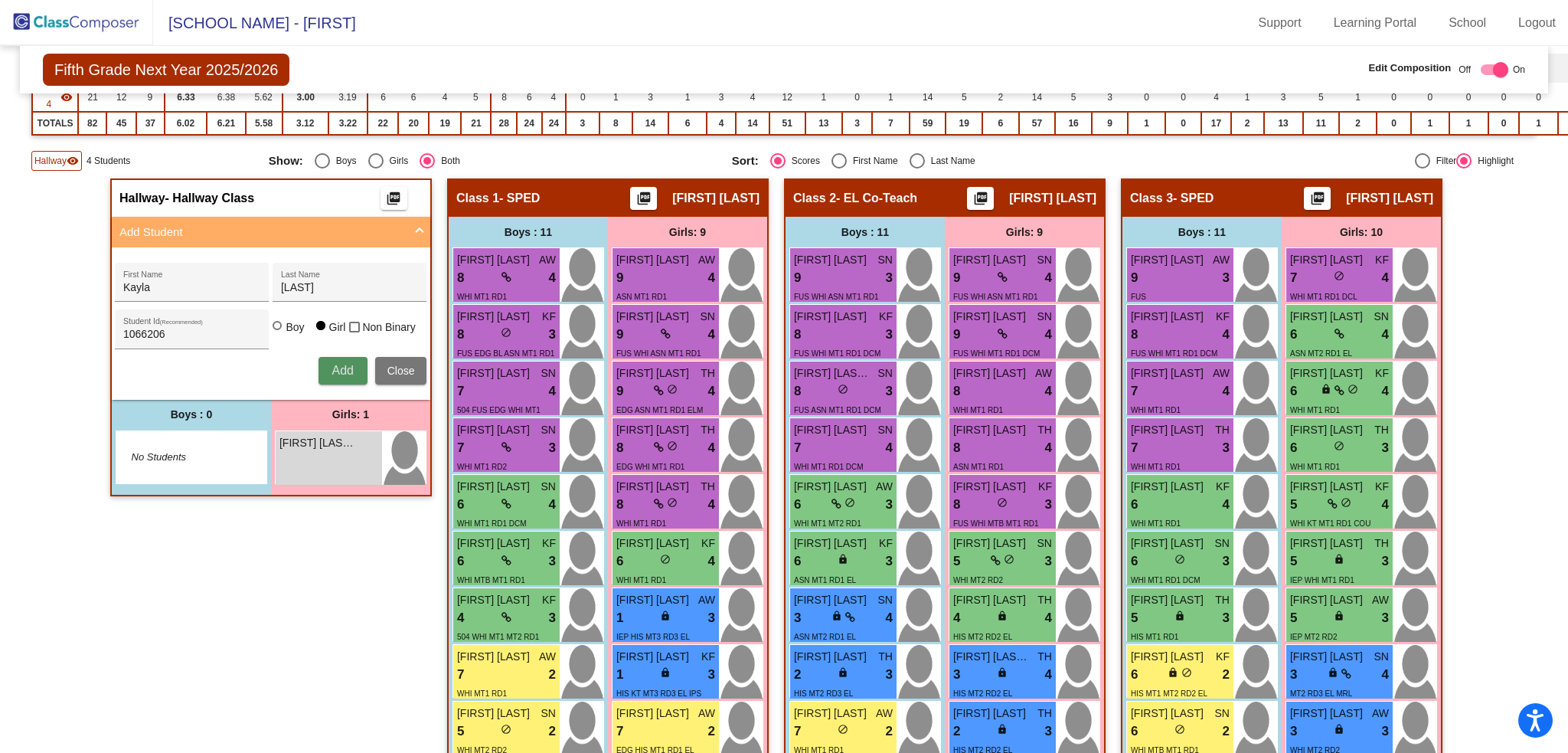 type 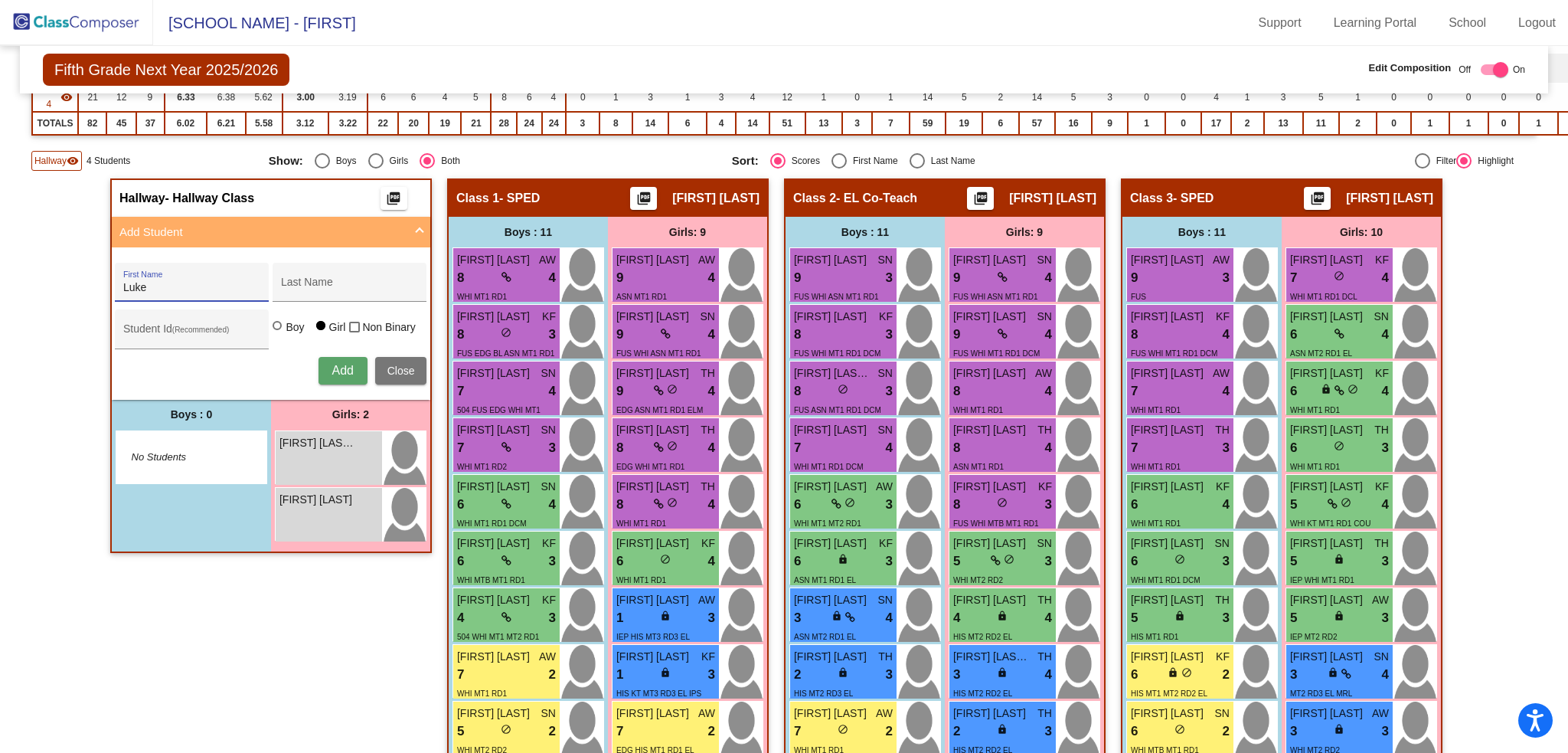 type on "Luke" 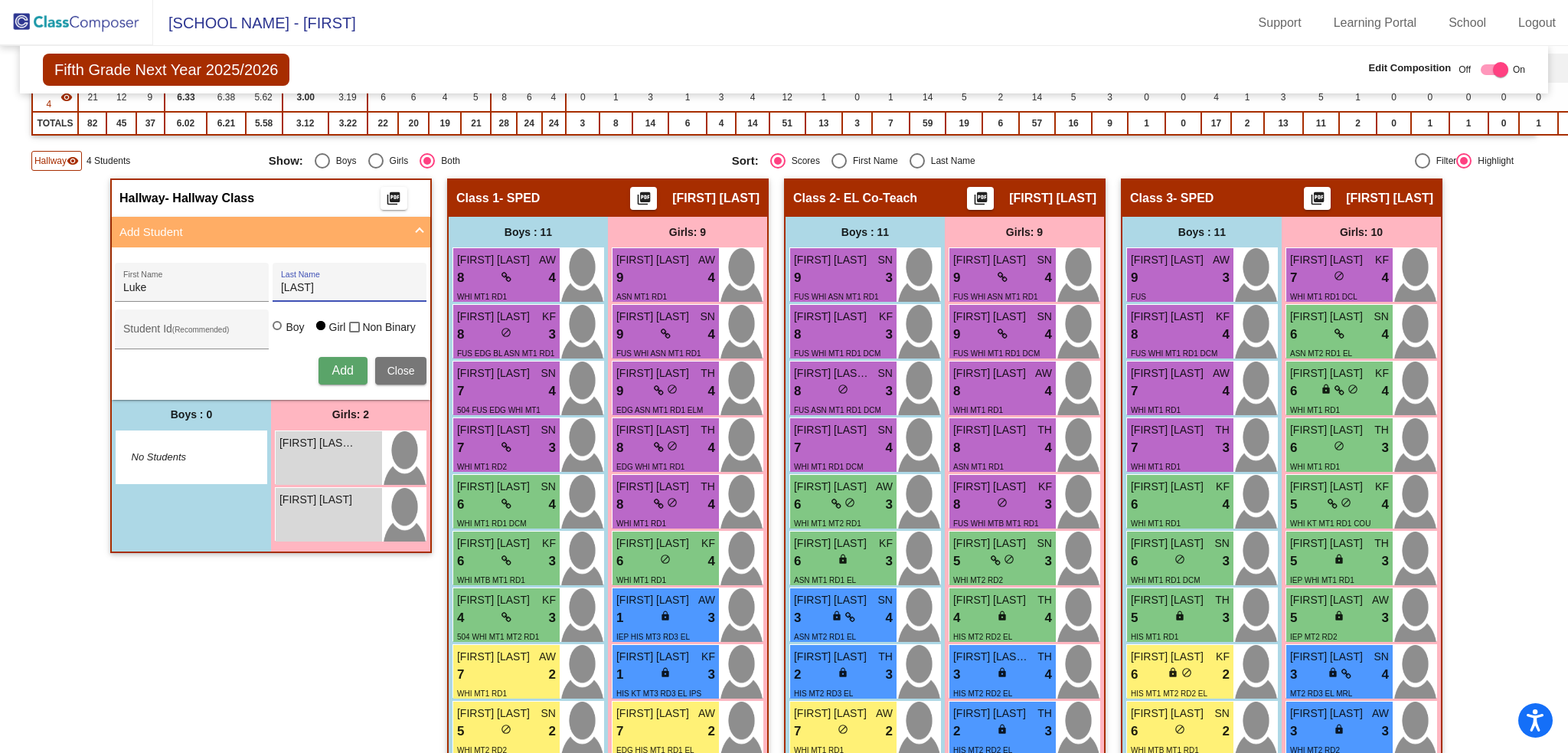 type on "[LAST]" 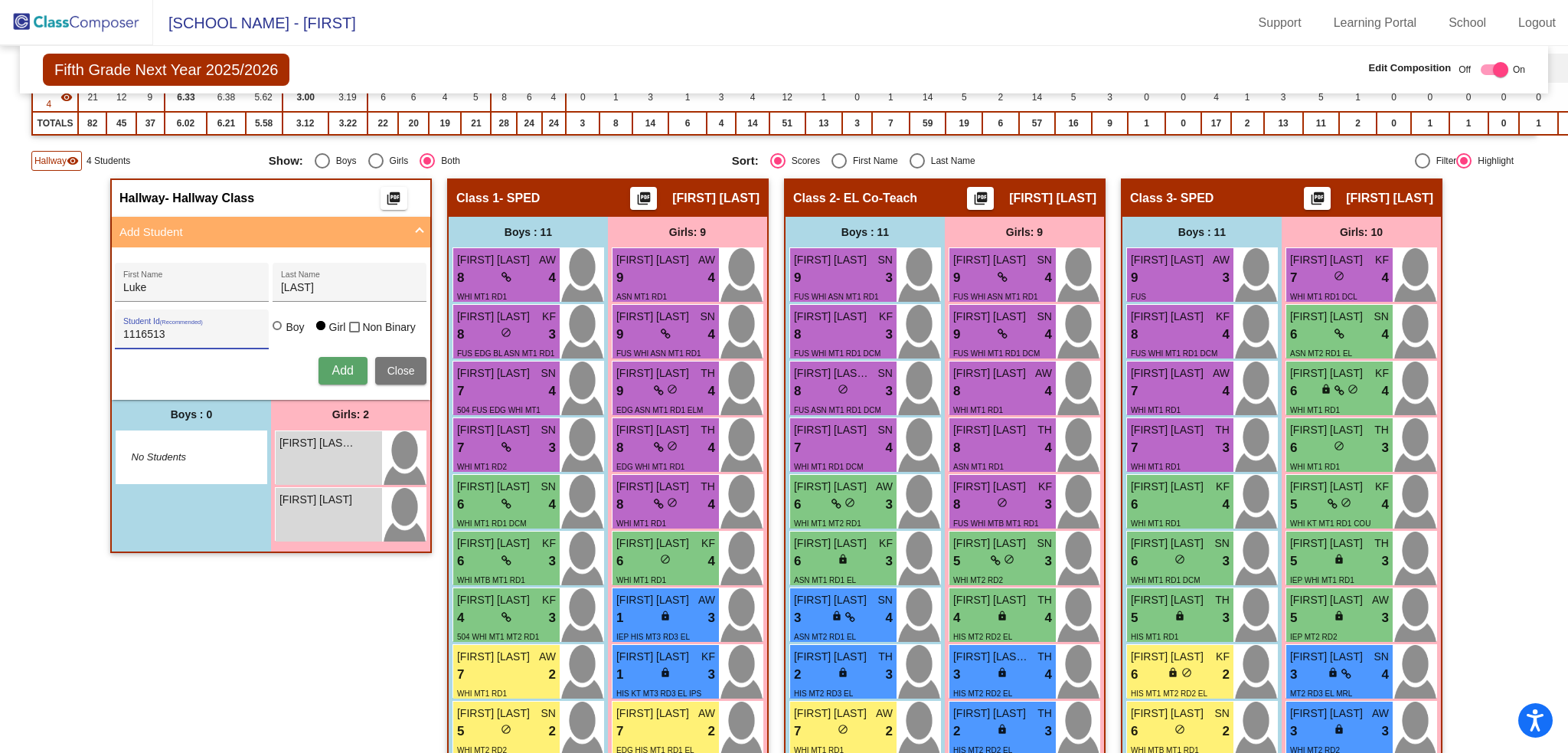 type on "1116513" 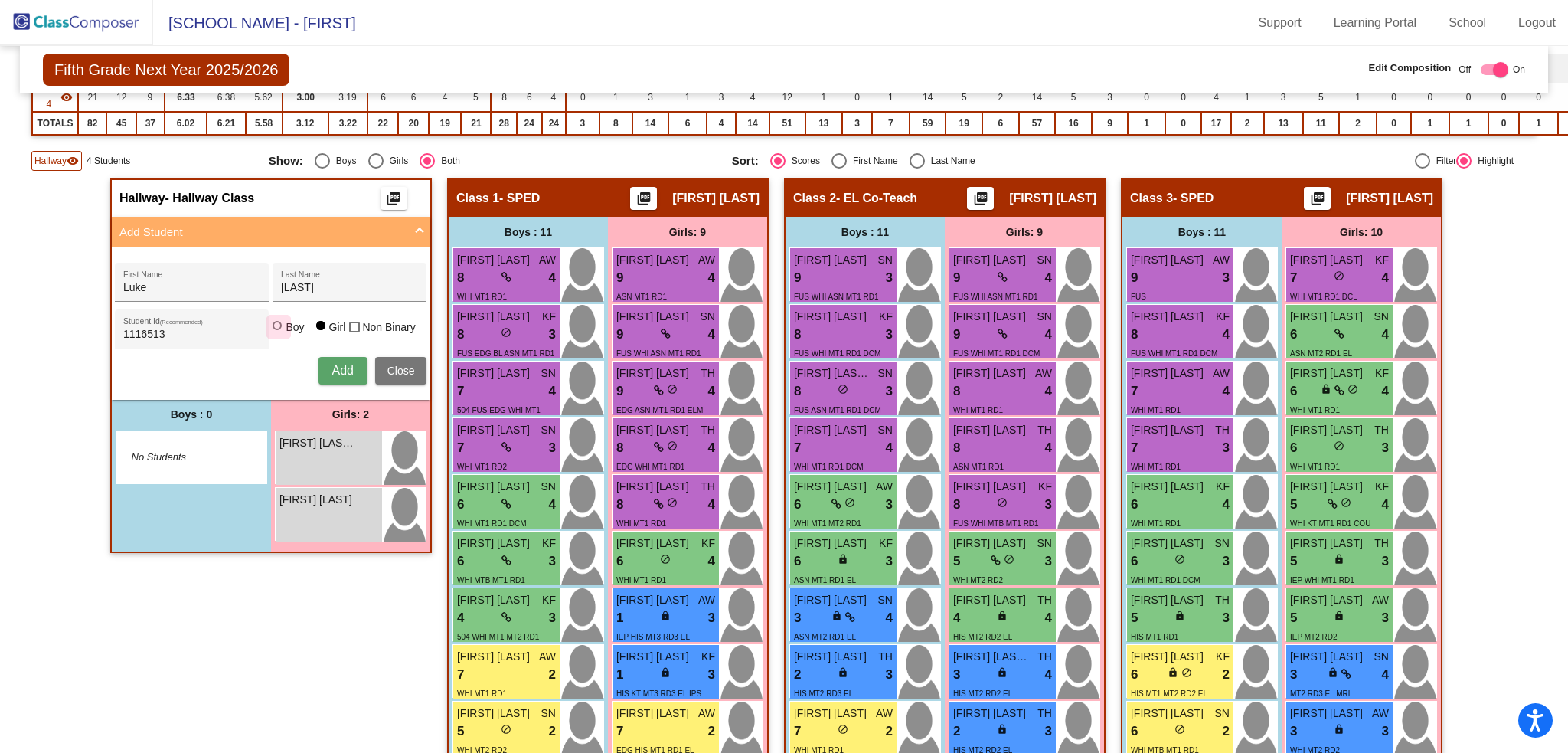 click on "Boy" at bounding box center [294, 327] 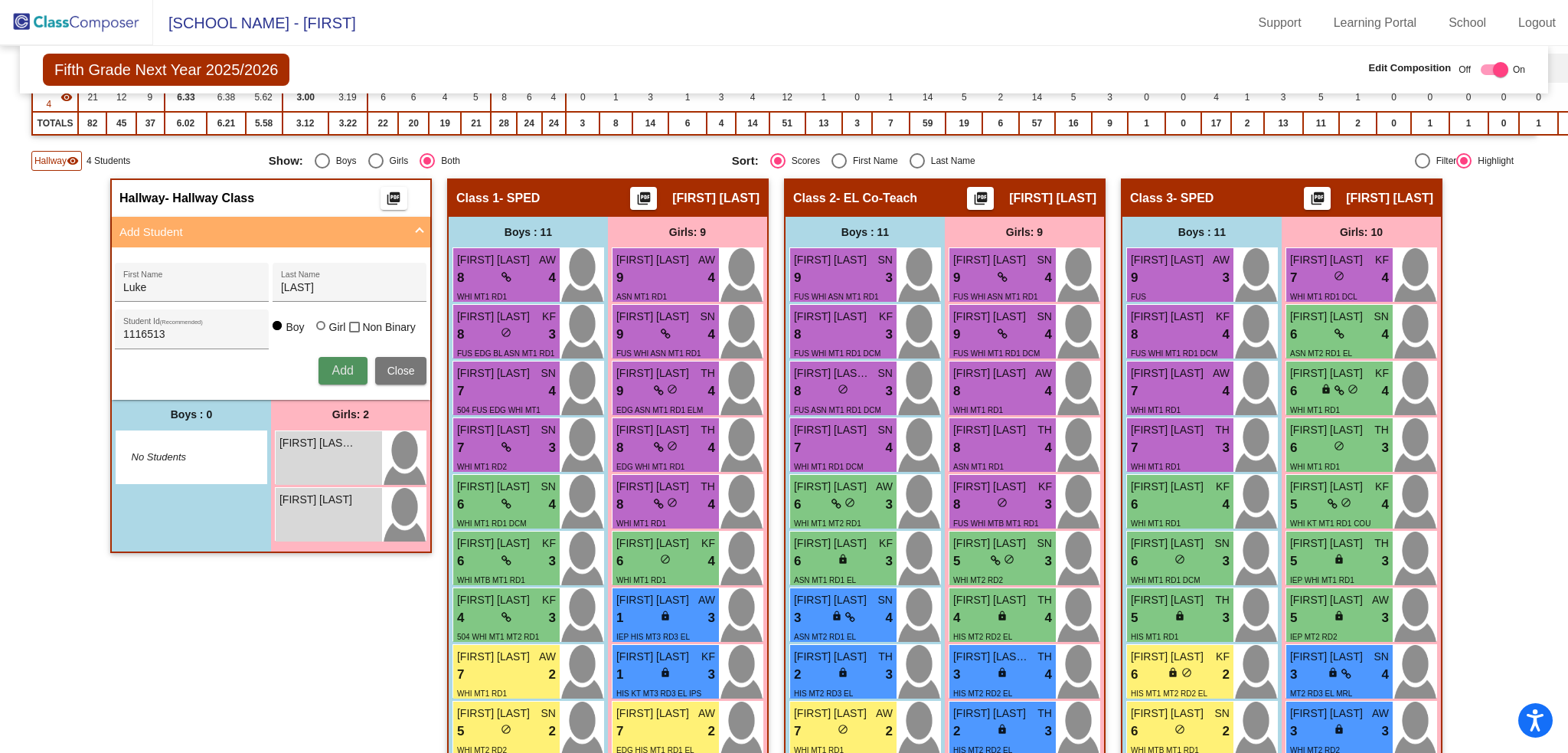 click on "Add" at bounding box center [342, 370] 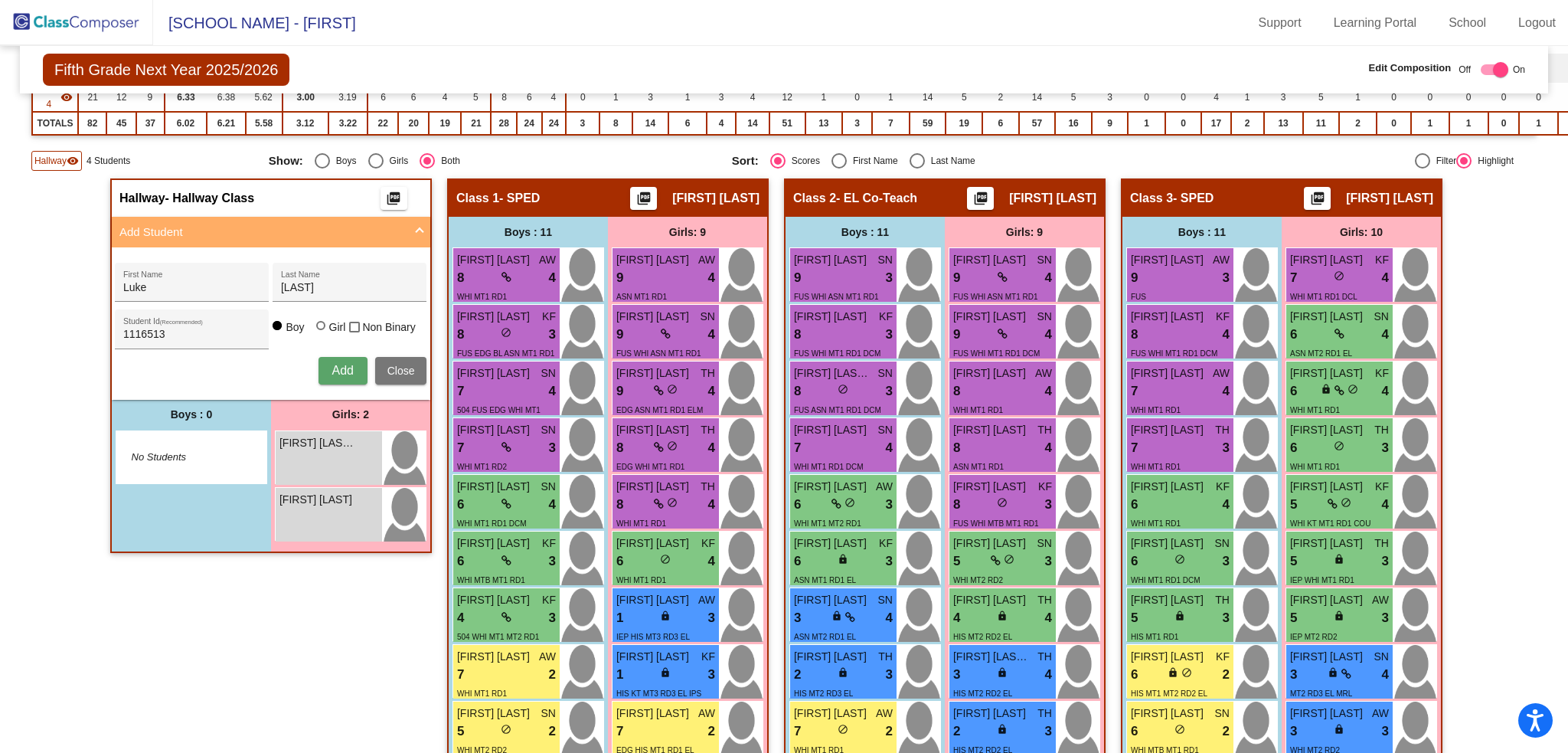 type 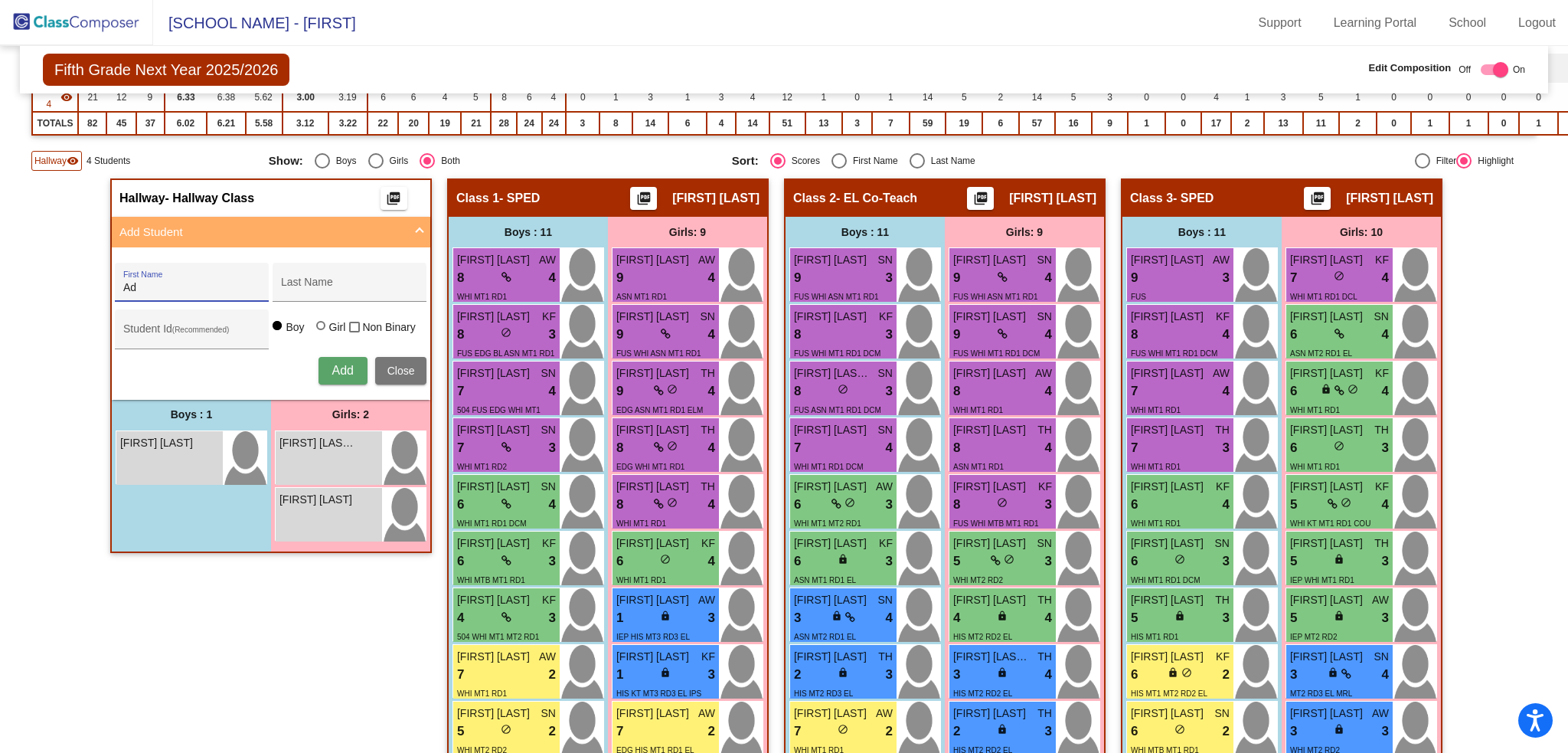 type on "A" 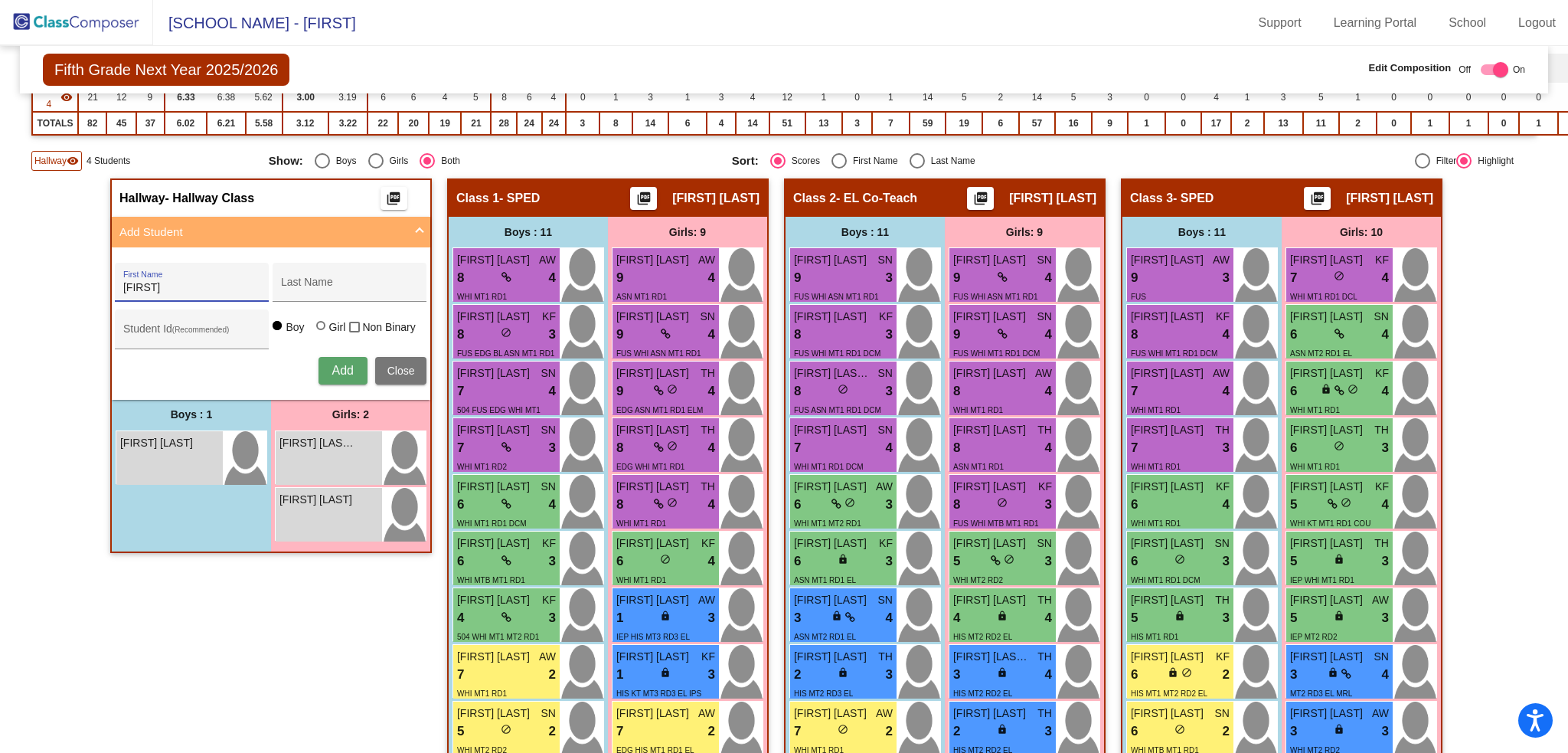 type on "[FIRST]" 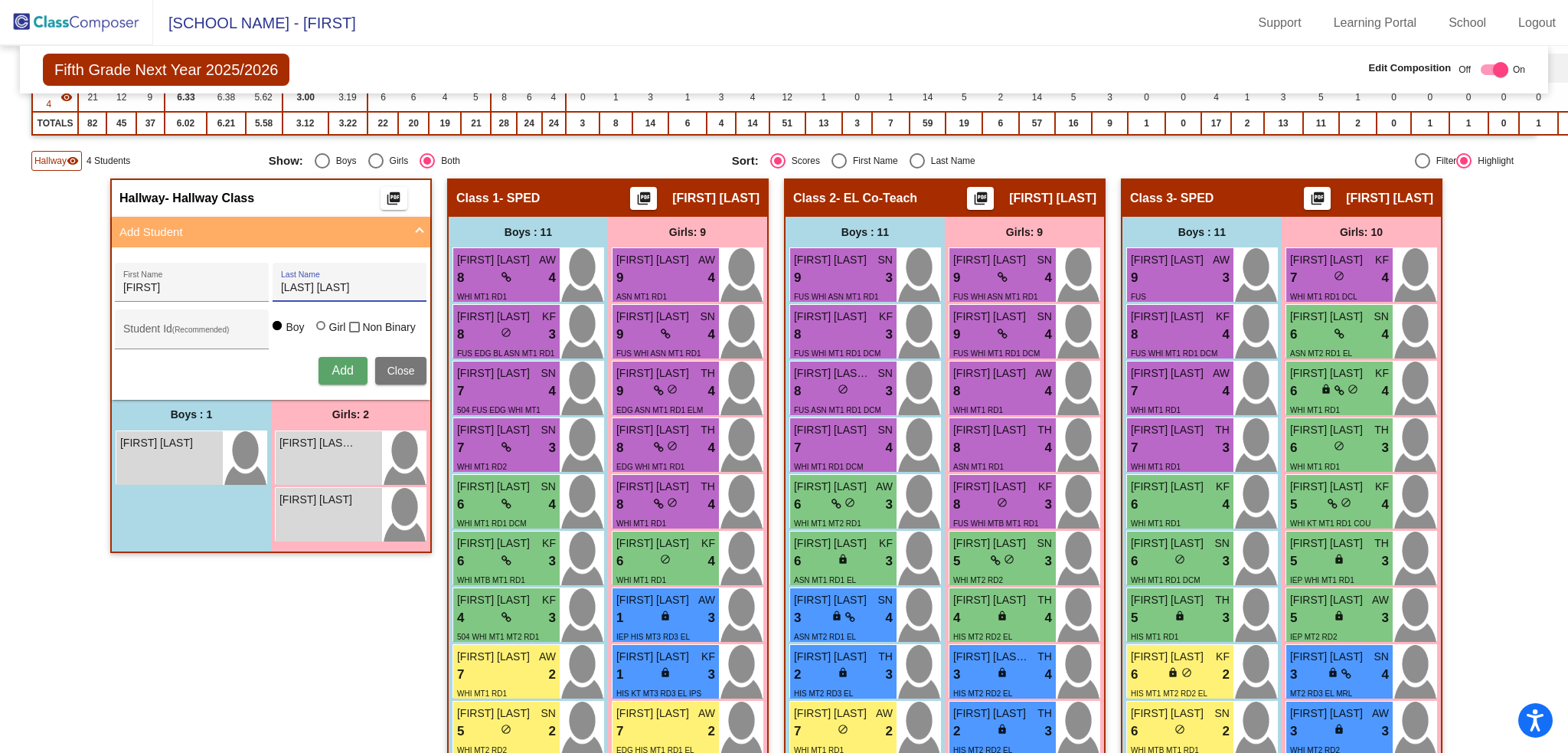 type on "[LAST] [LAST]" 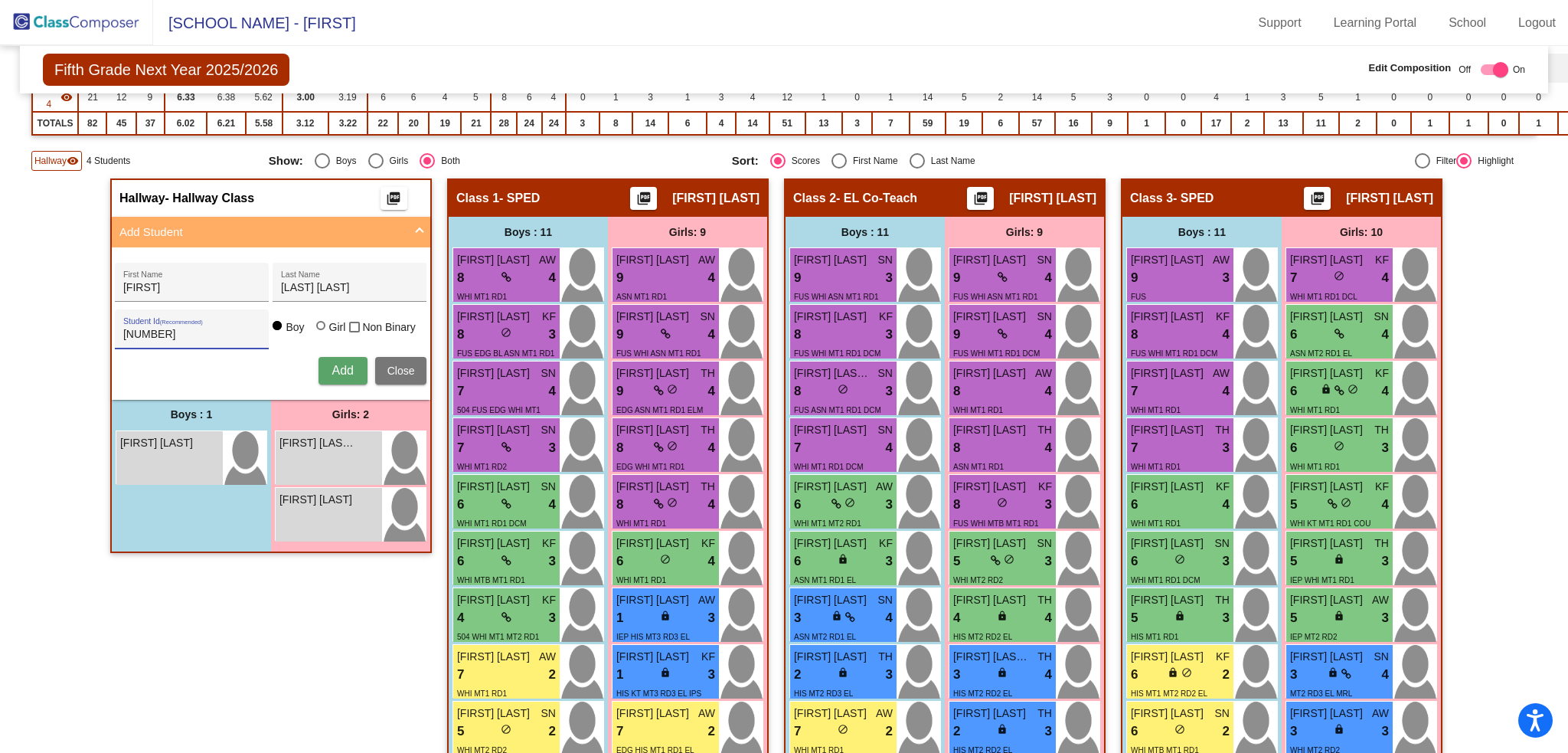 type on "[NUMBER]" 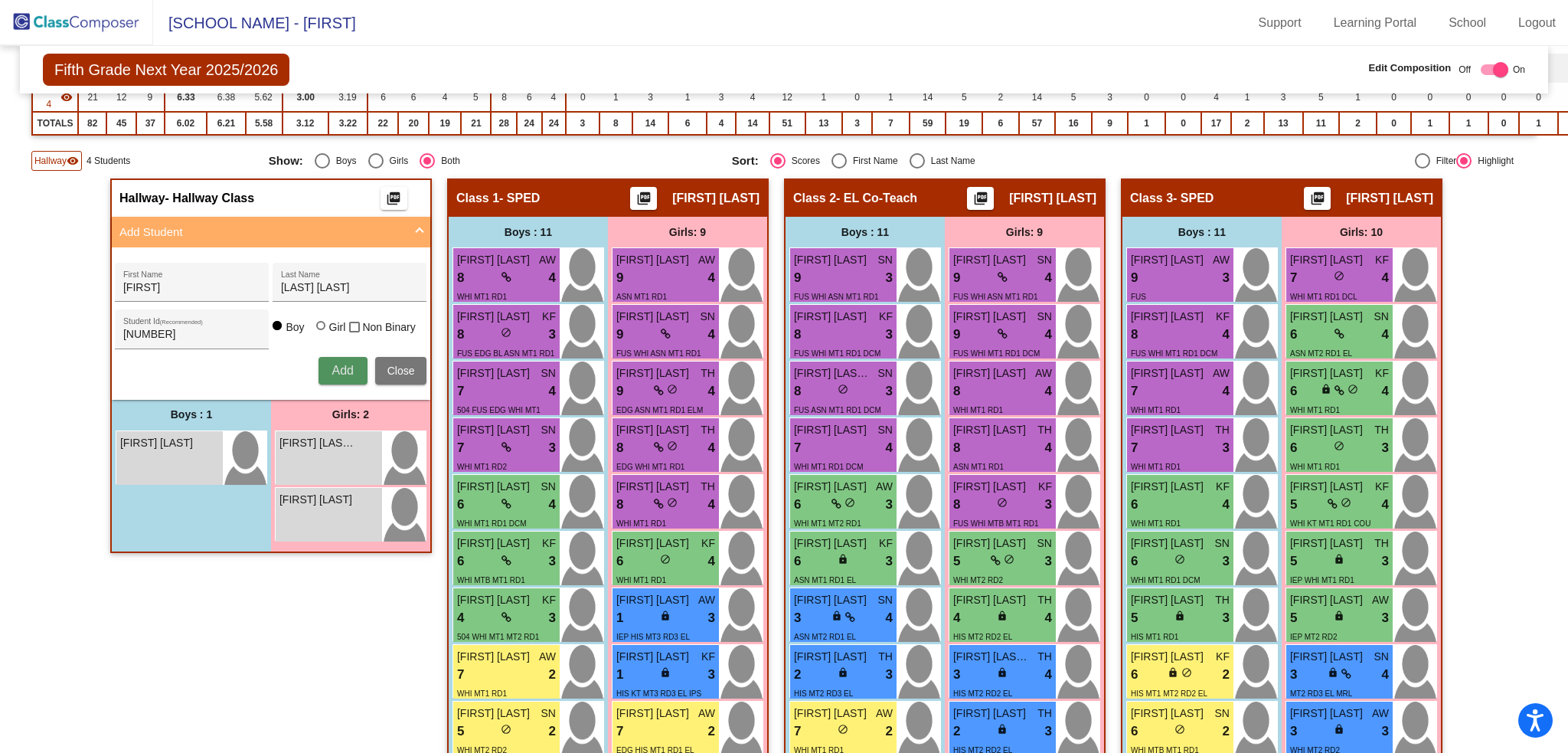 type 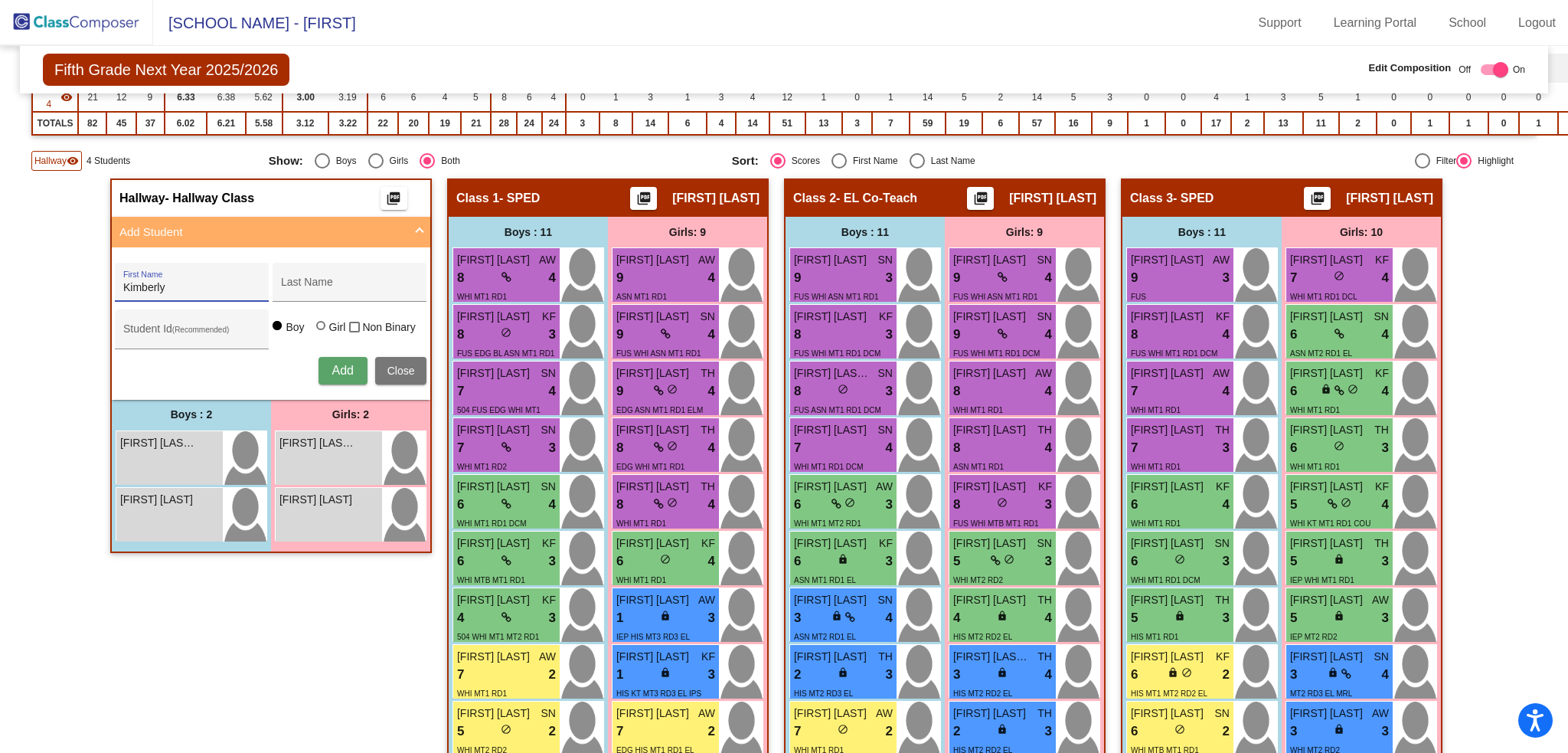type on "Kimberly" 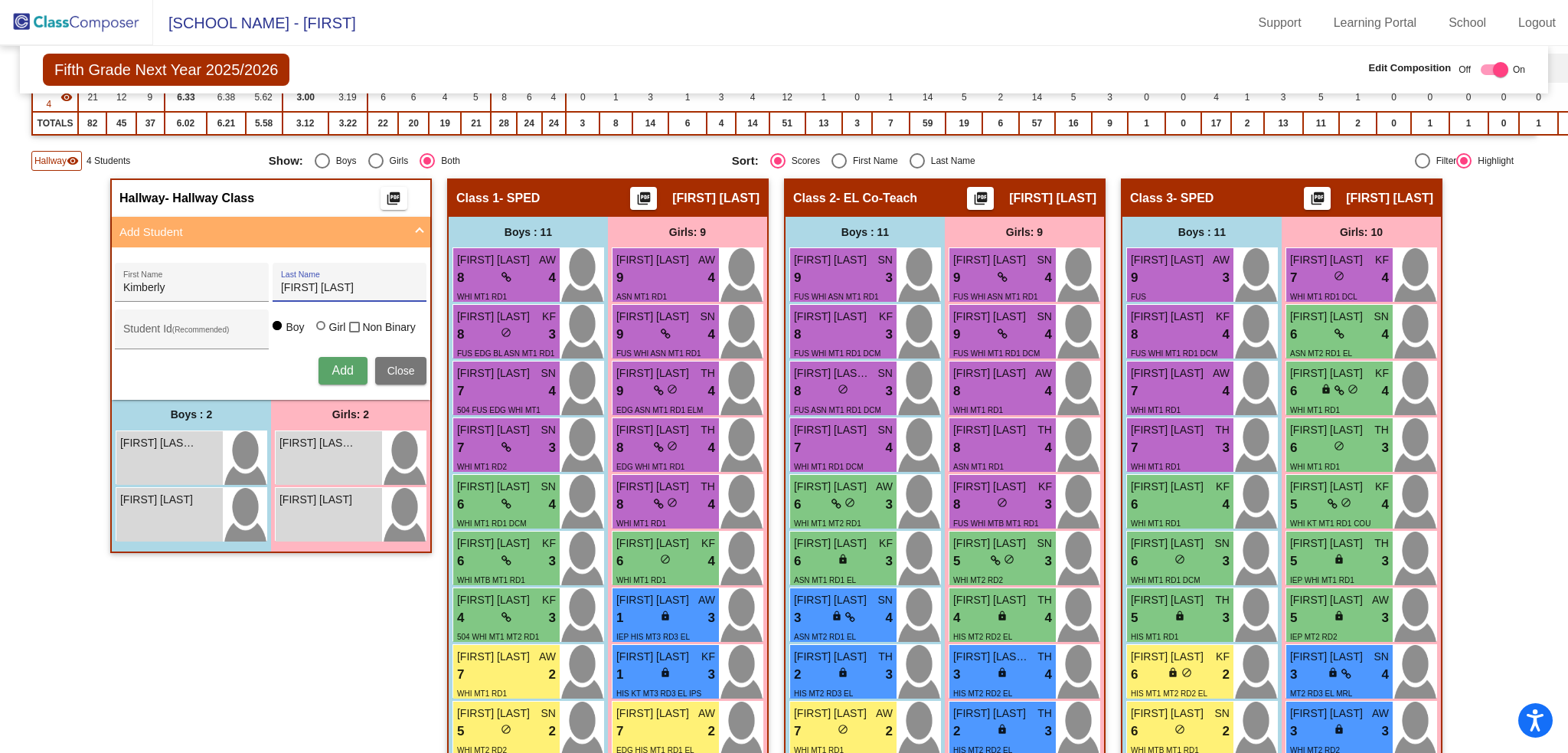 type on "[FIRST] [LAST]" 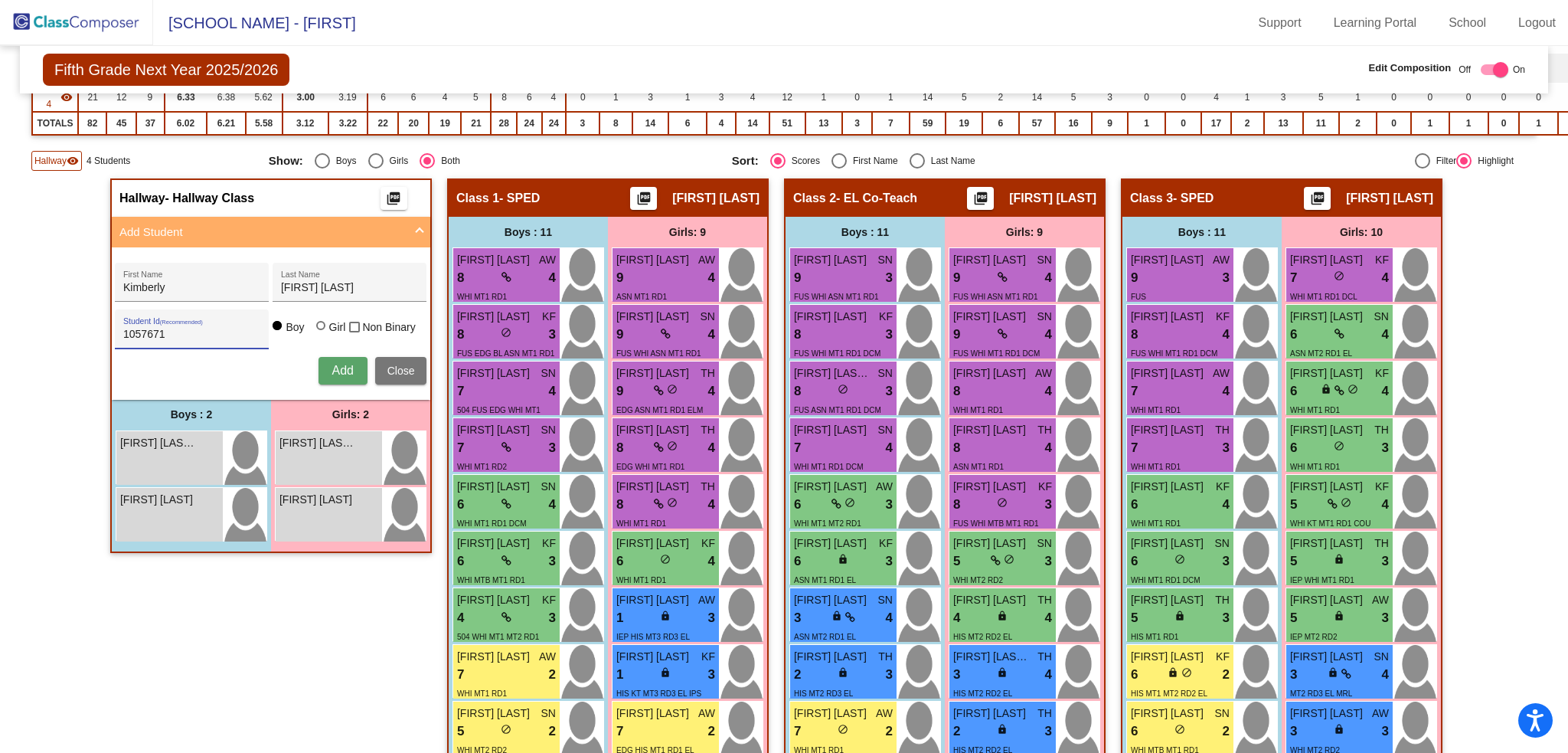 type on "1057671" 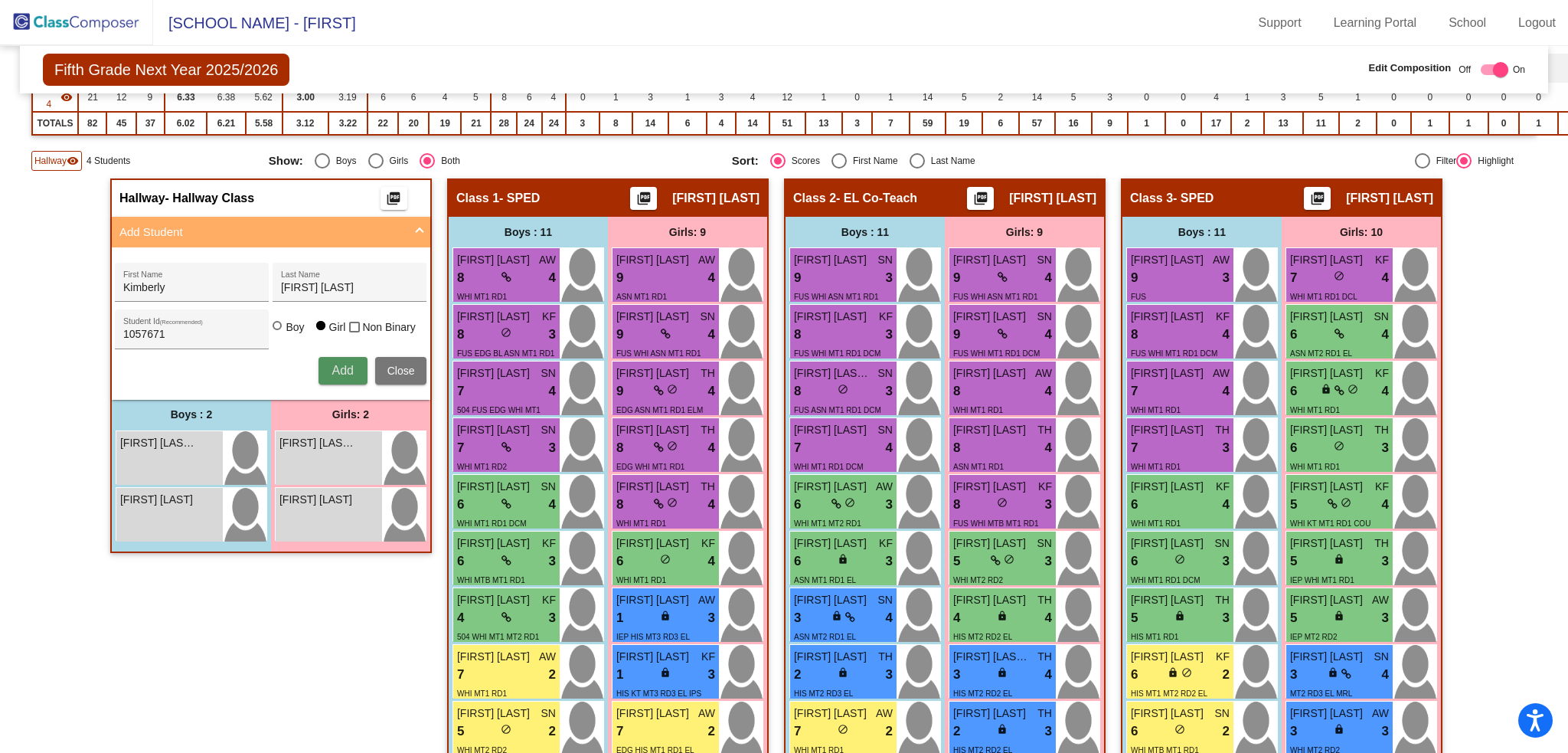 click on "Add" at bounding box center [342, 370] 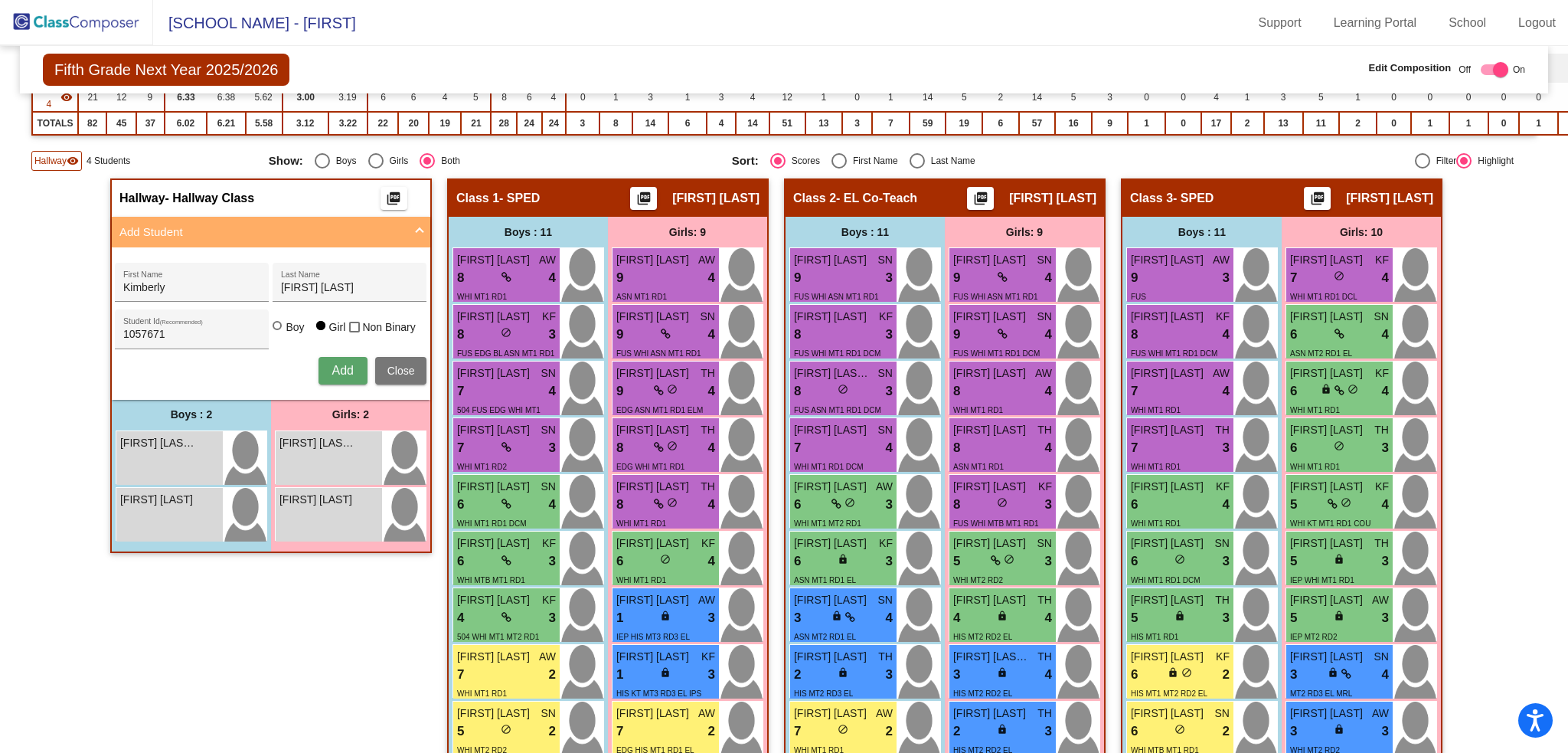 type 